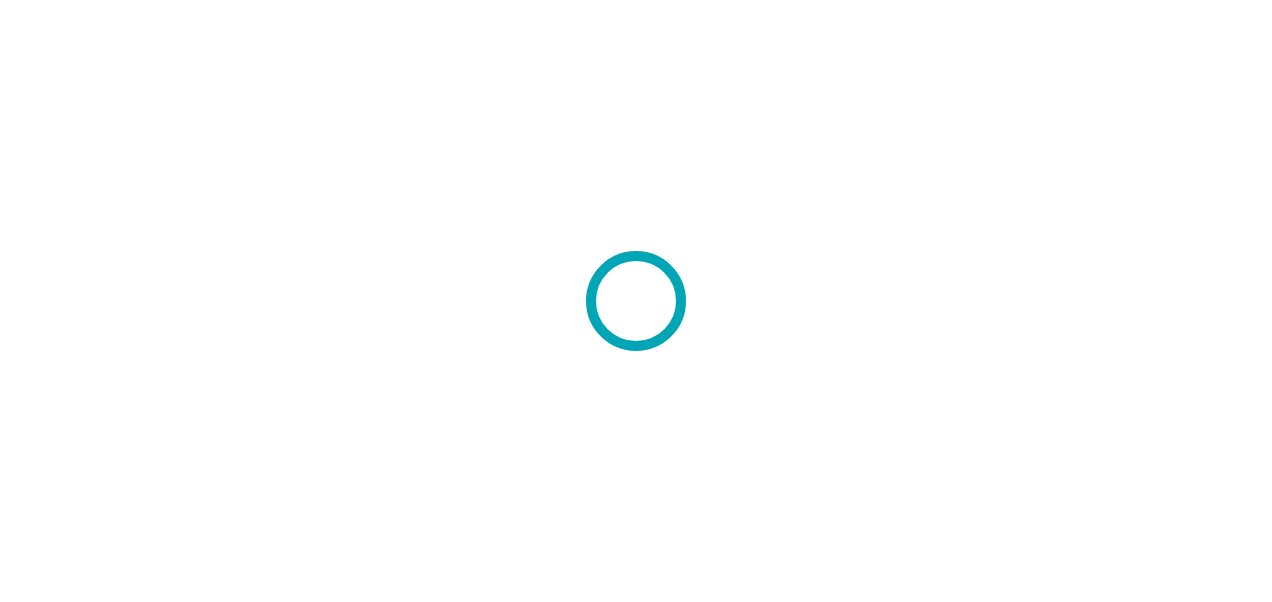 scroll, scrollTop: 0, scrollLeft: 0, axis: both 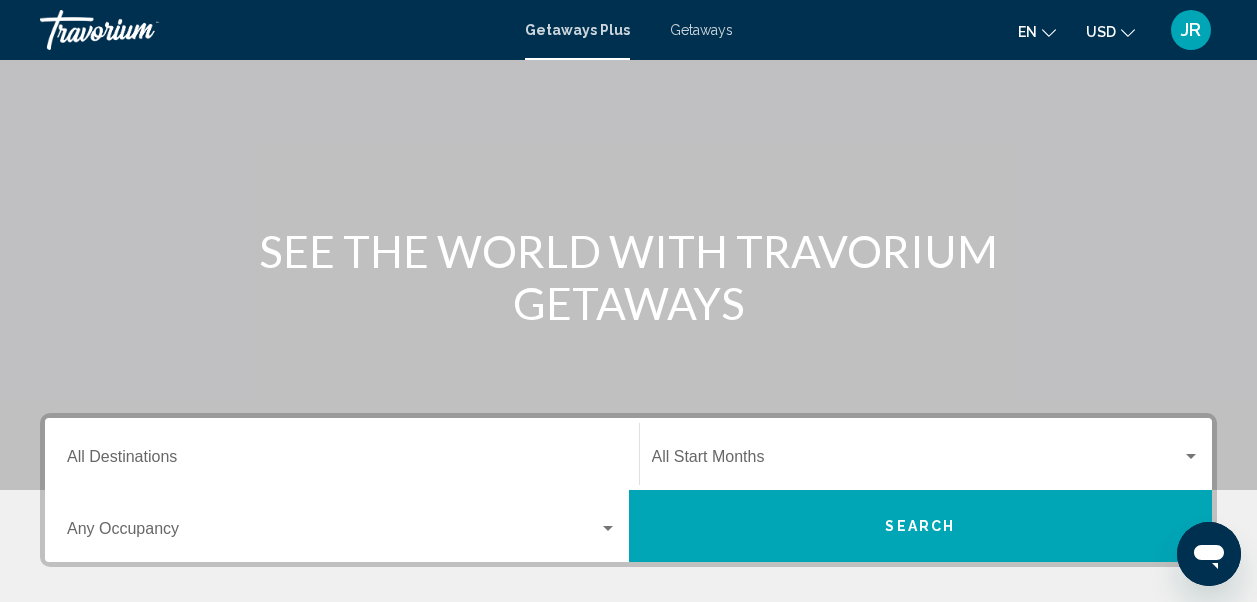 click on "Getaways" at bounding box center (701, 30) 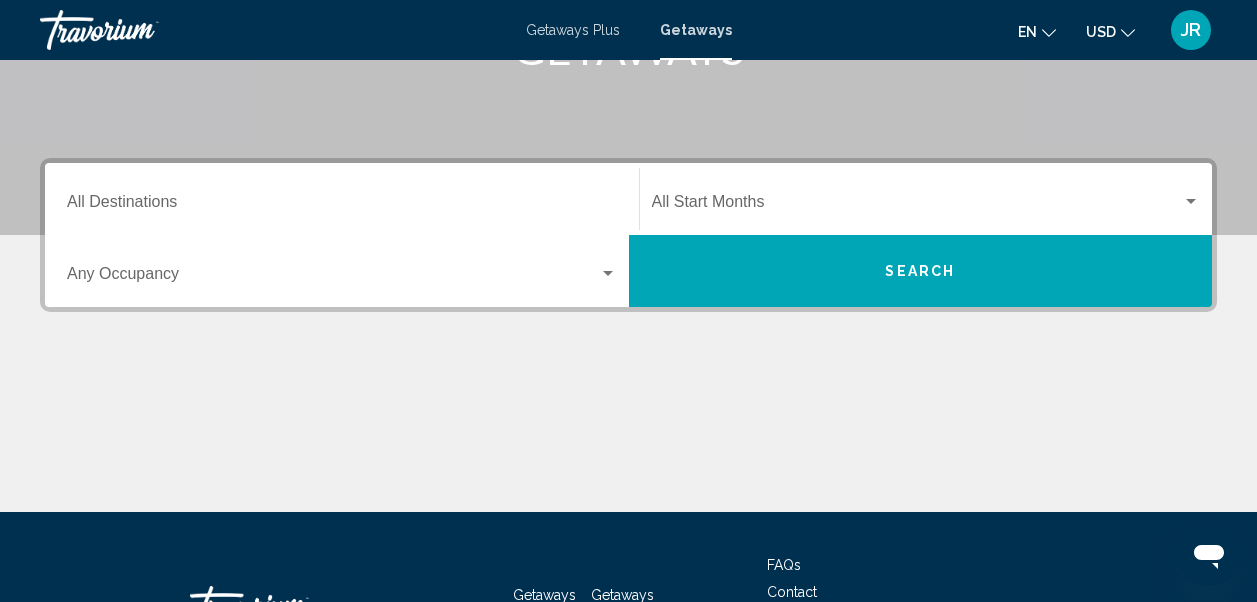 scroll, scrollTop: 364, scrollLeft: 0, axis: vertical 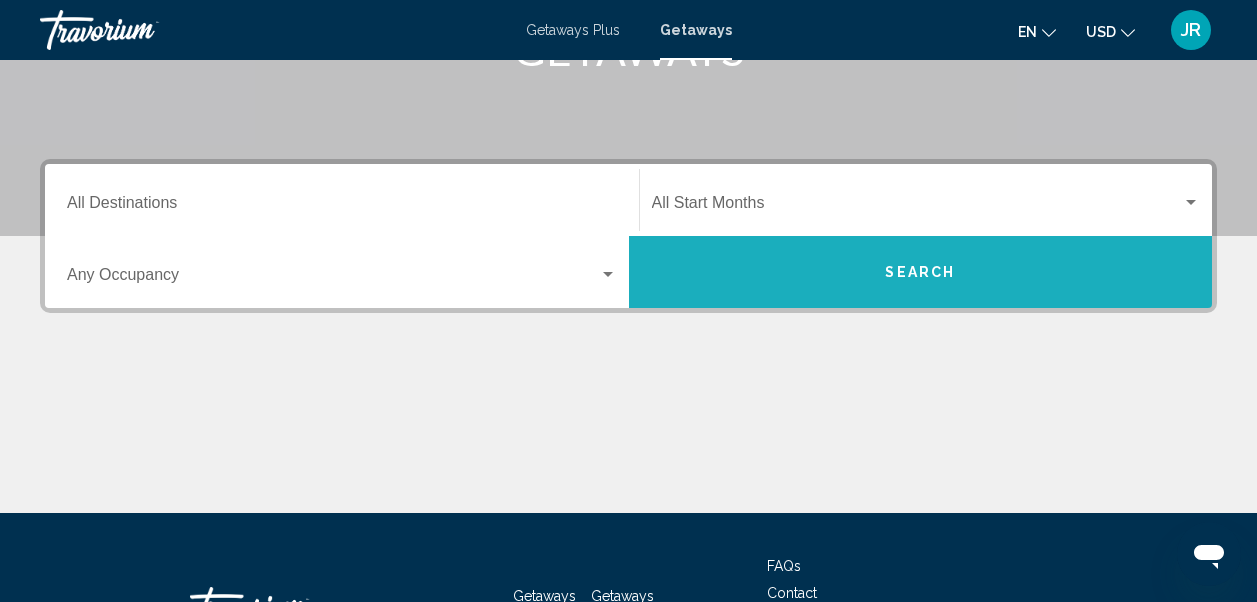 click on "Search" at bounding box center [921, 272] 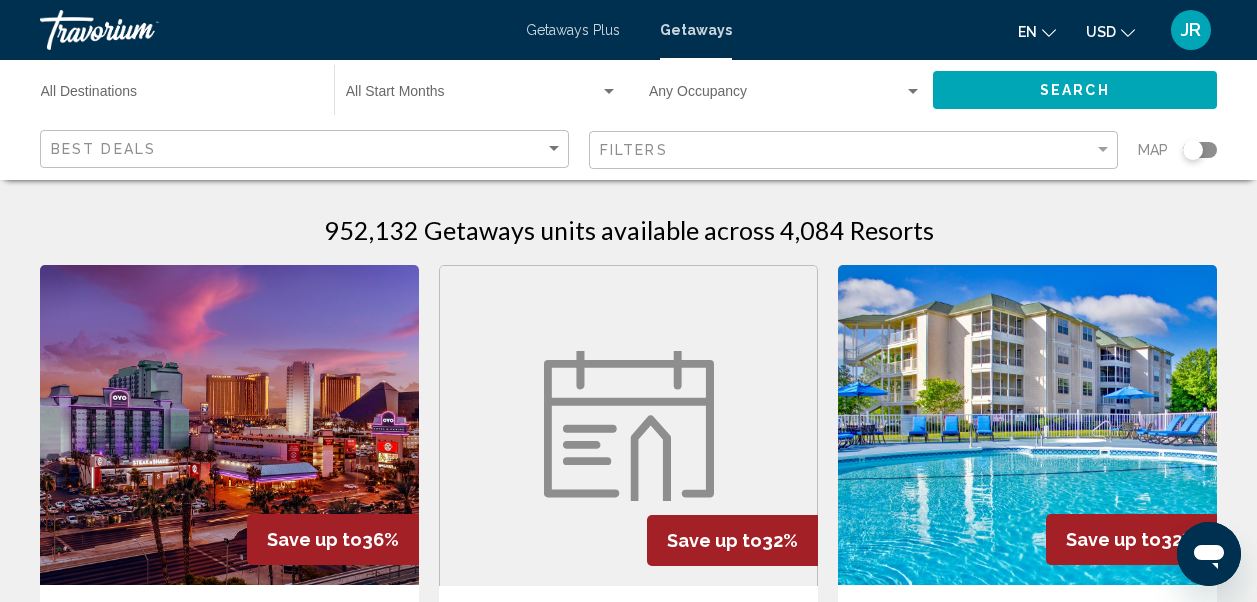 scroll, scrollTop: 4, scrollLeft: 0, axis: vertical 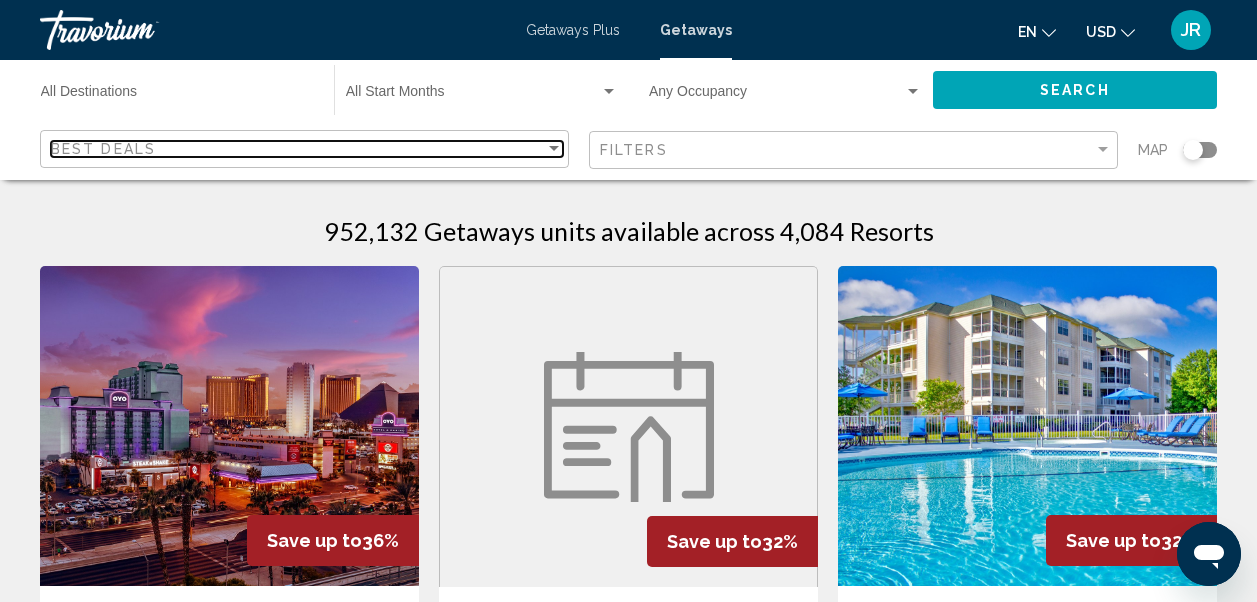 click on "Best Deals" at bounding box center [298, 149] 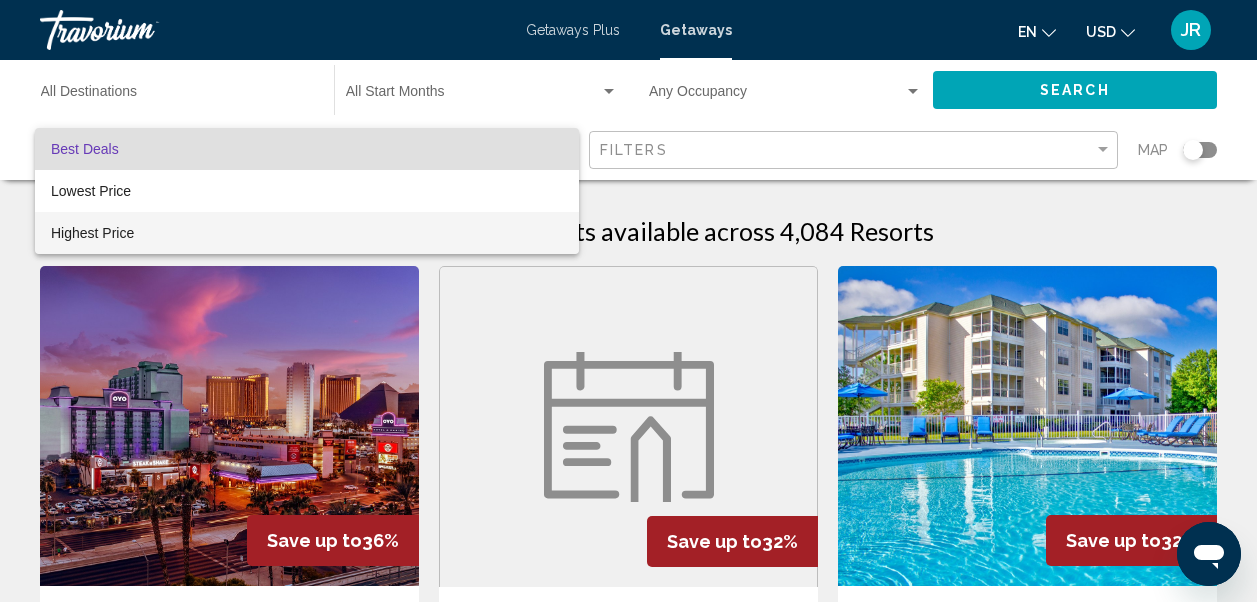 click on "Highest Price" at bounding box center [92, 233] 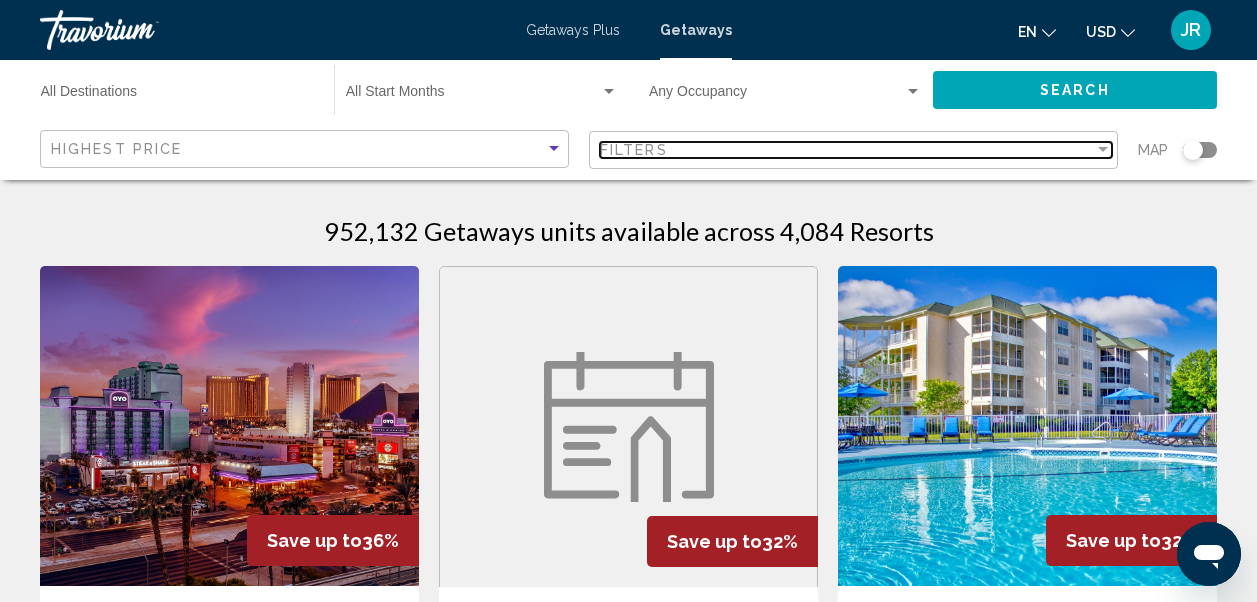 click on "Filters" at bounding box center [847, 150] 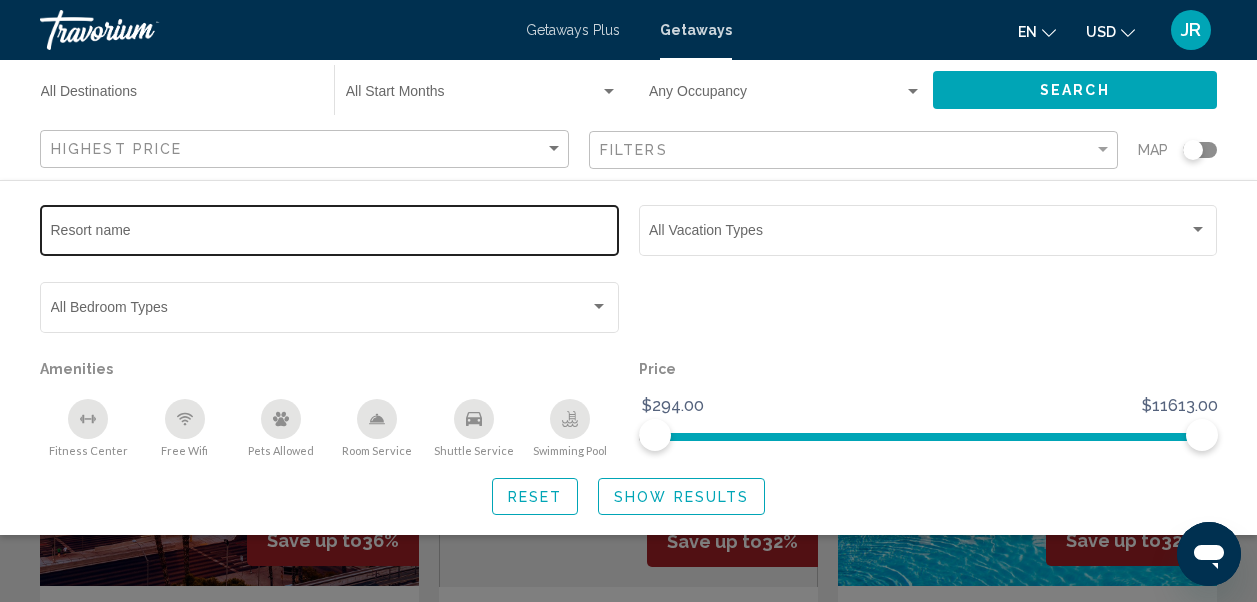 click on "Resort name" at bounding box center [330, 234] 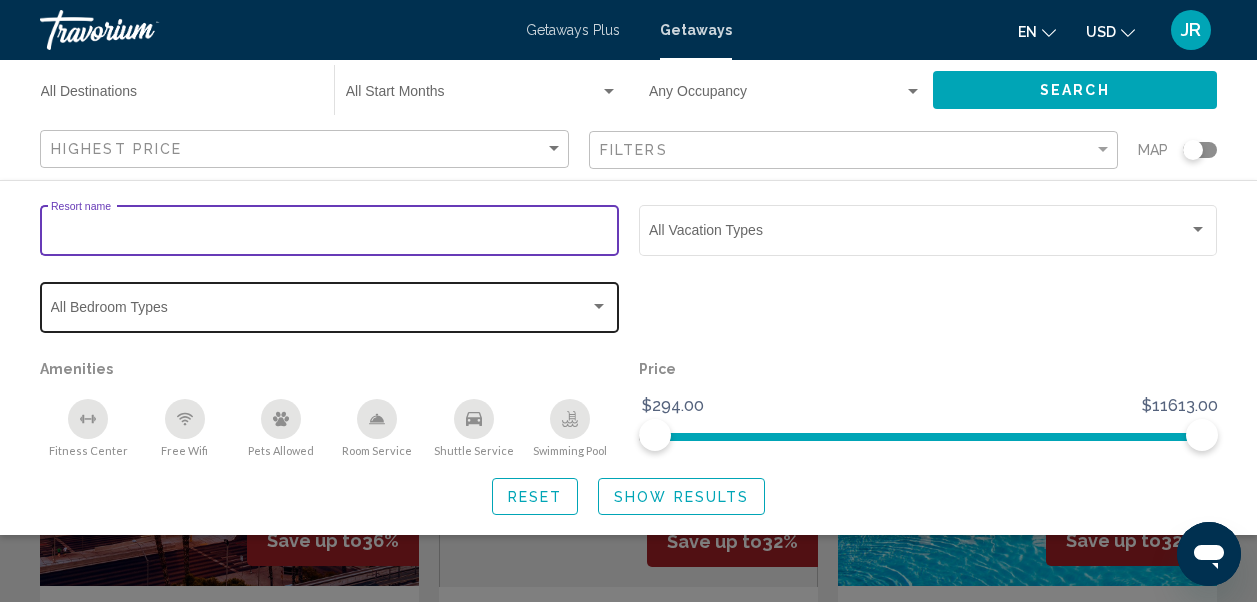 click at bounding box center (321, 311) 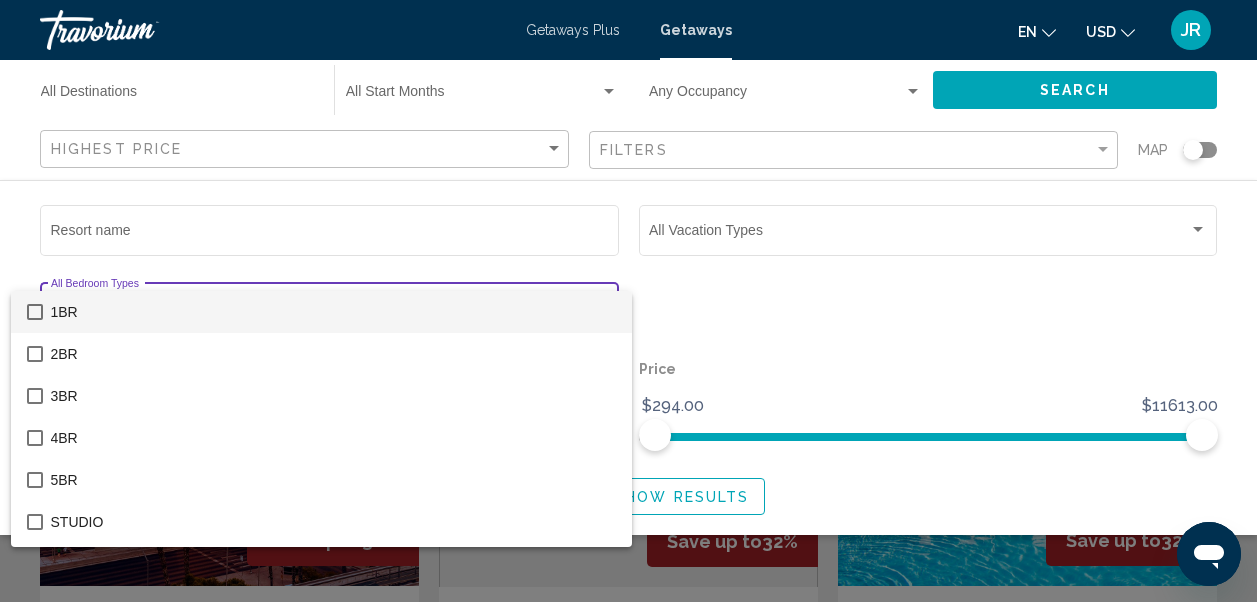 click at bounding box center [628, 301] 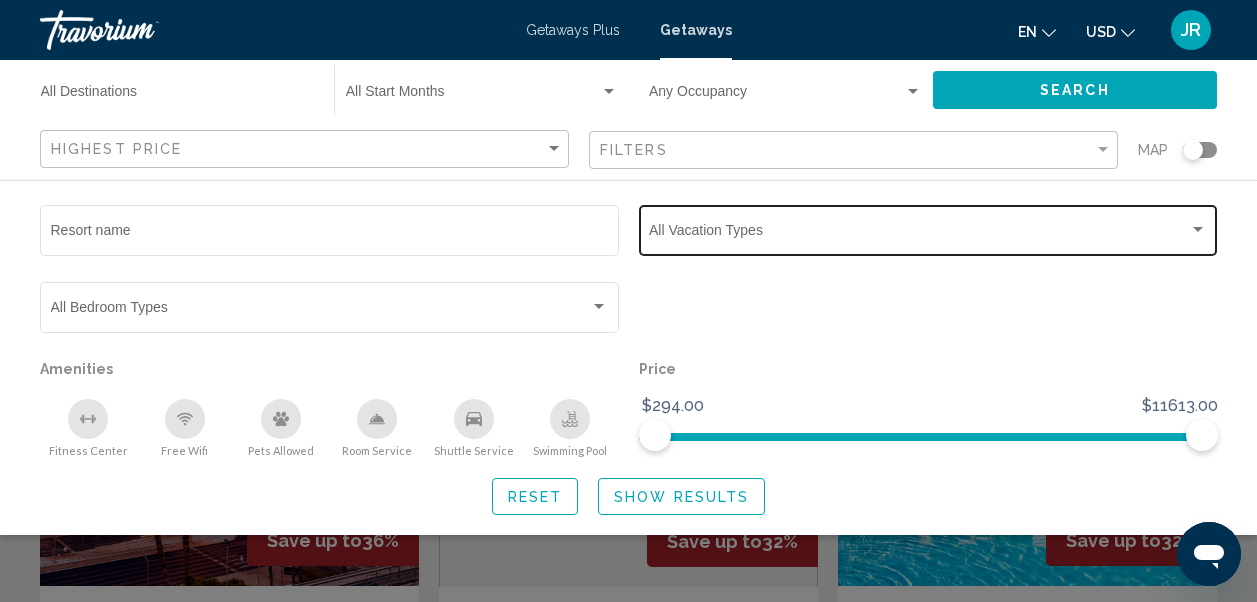 click at bounding box center [1198, 230] 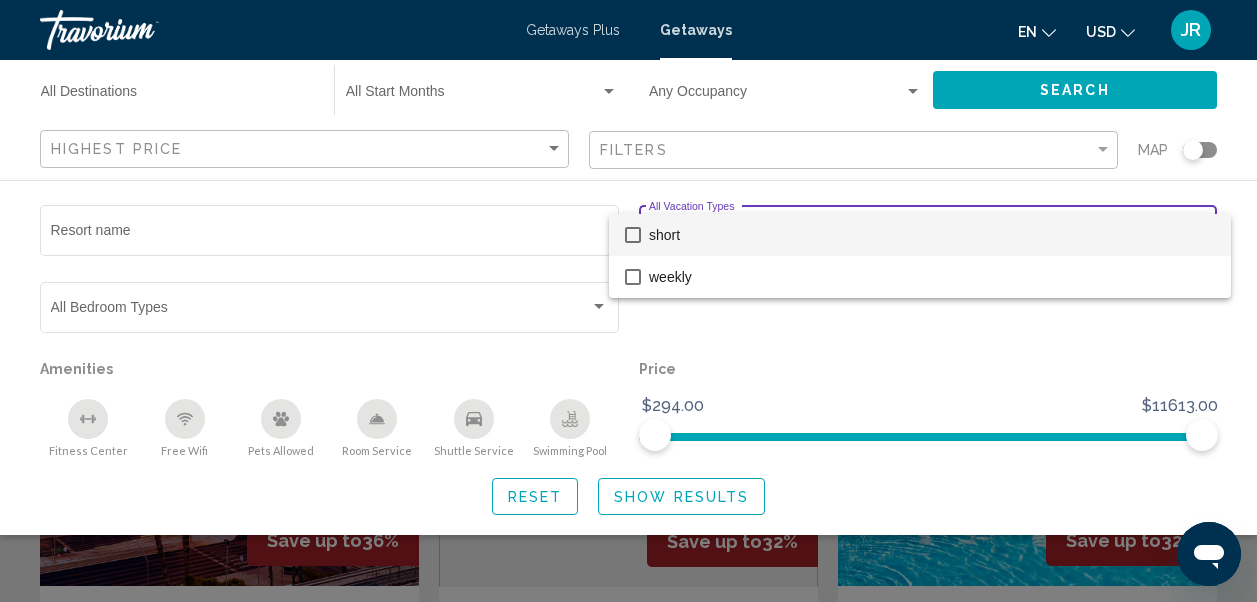 click on "short" at bounding box center [932, 235] 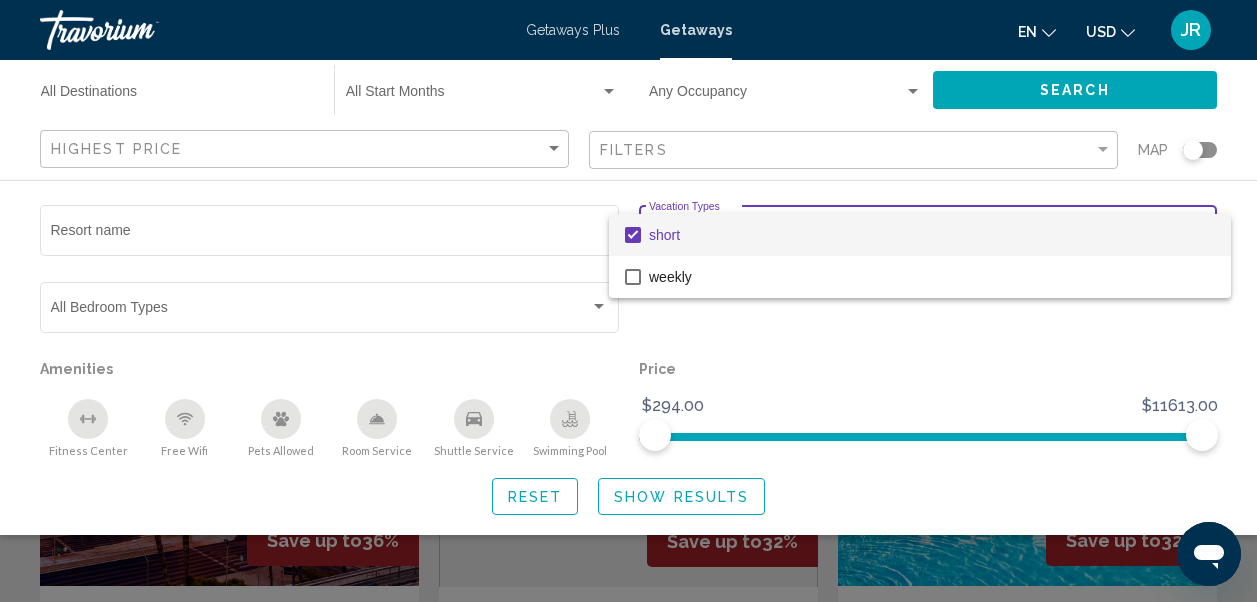 click at bounding box center [628, 301] 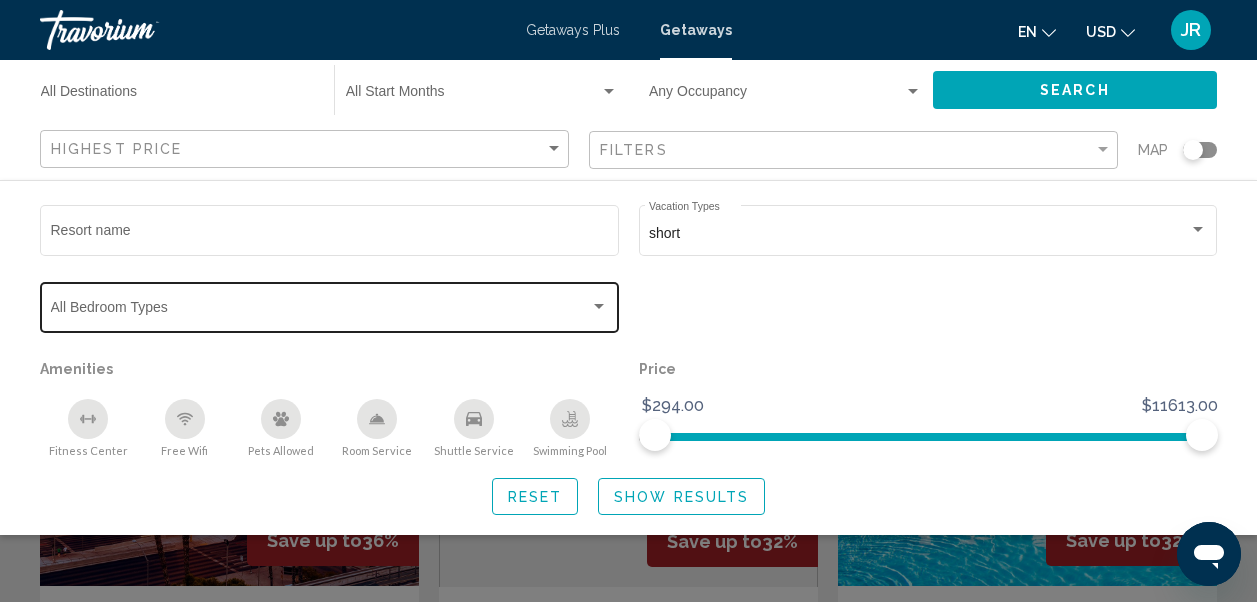 click at bounding box center (599, 306) 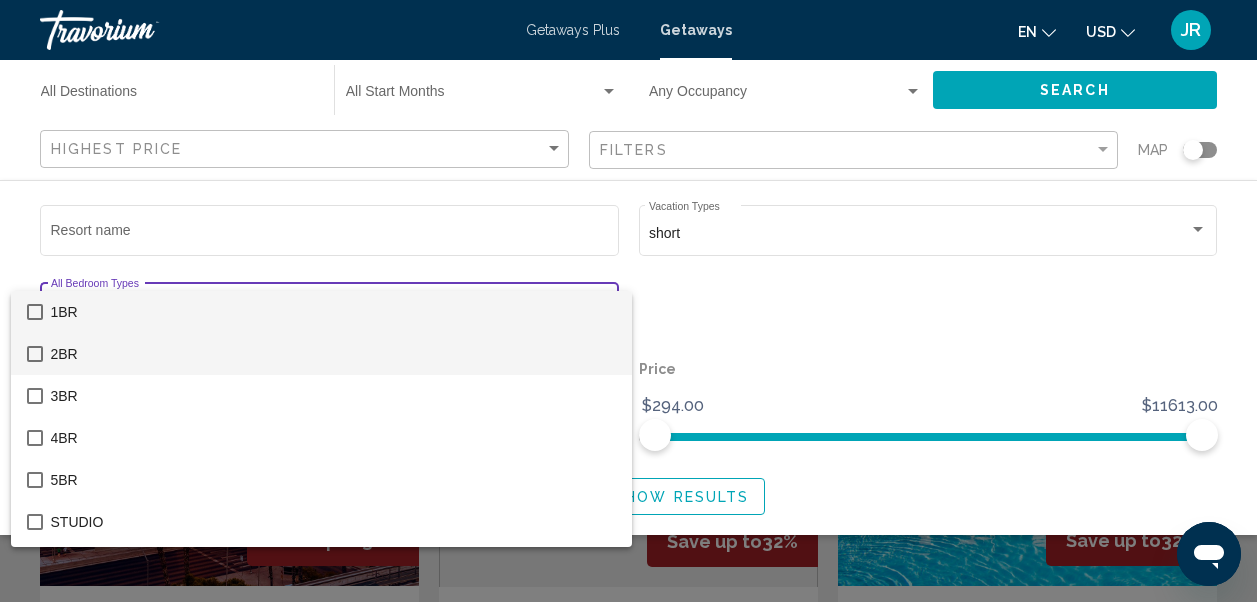 click at bounding box center [35, 354] 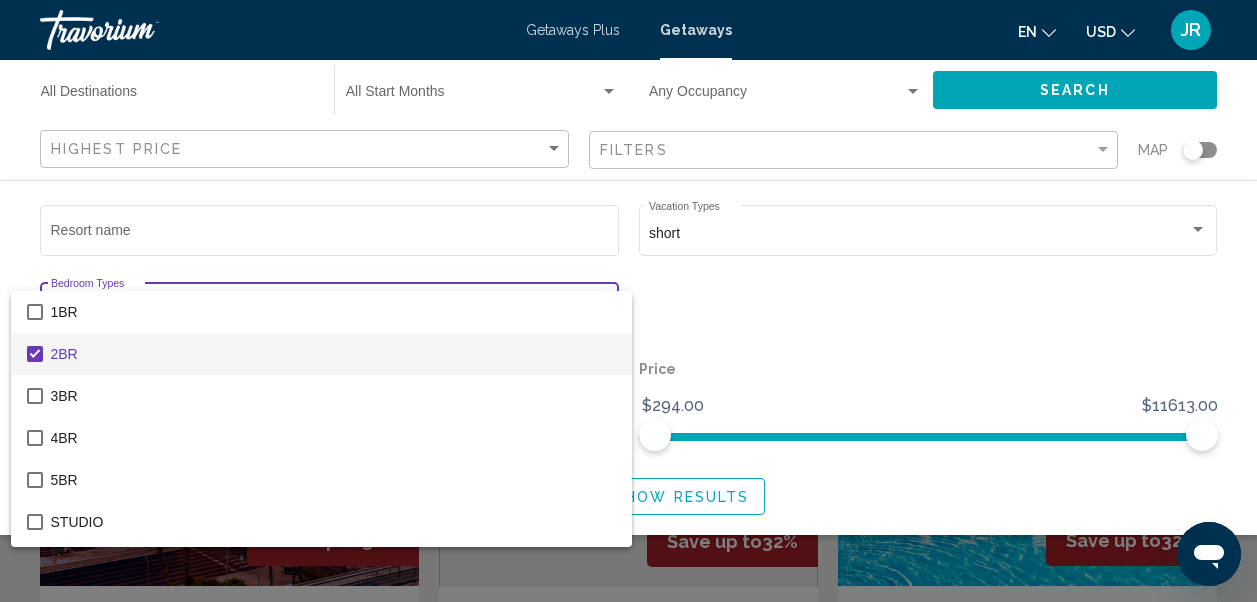 click at bounding box center [628, 301] 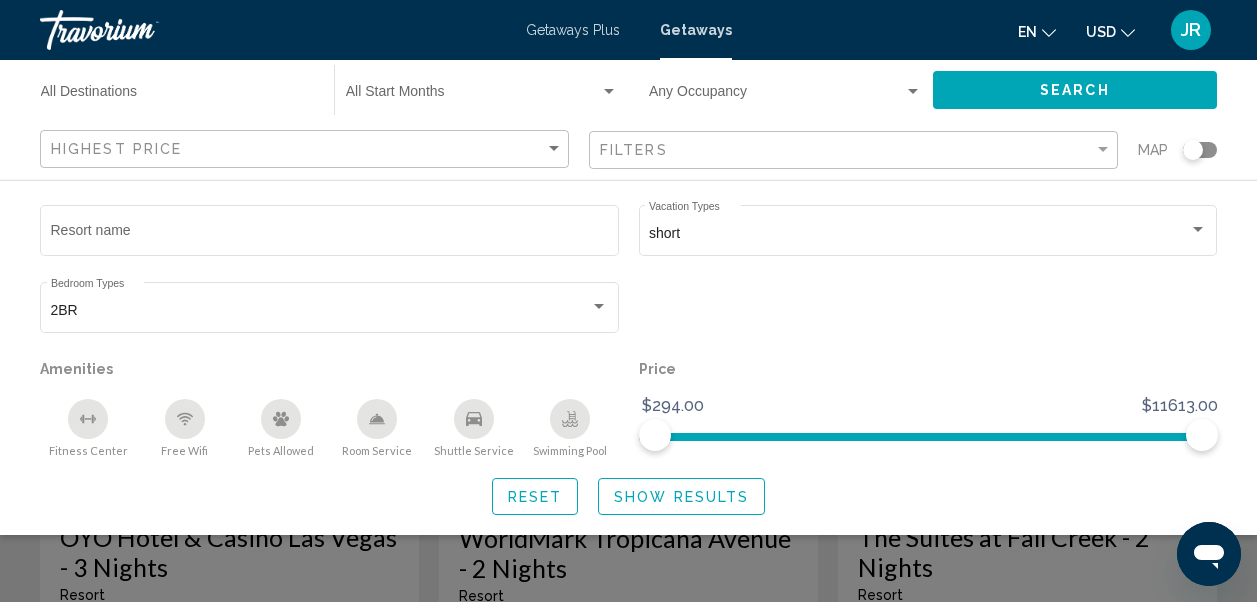scroll, scrollTop: 76, scrollLeft: 0, axis: vertical 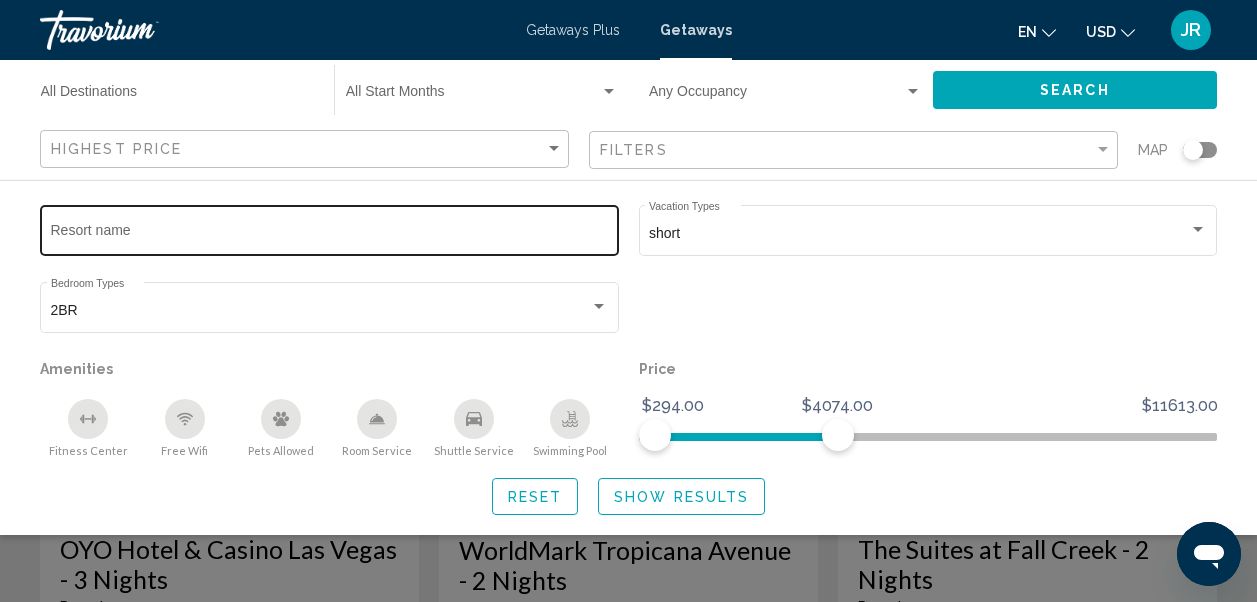 click on "Resort name" at bounding box center (330, 234) 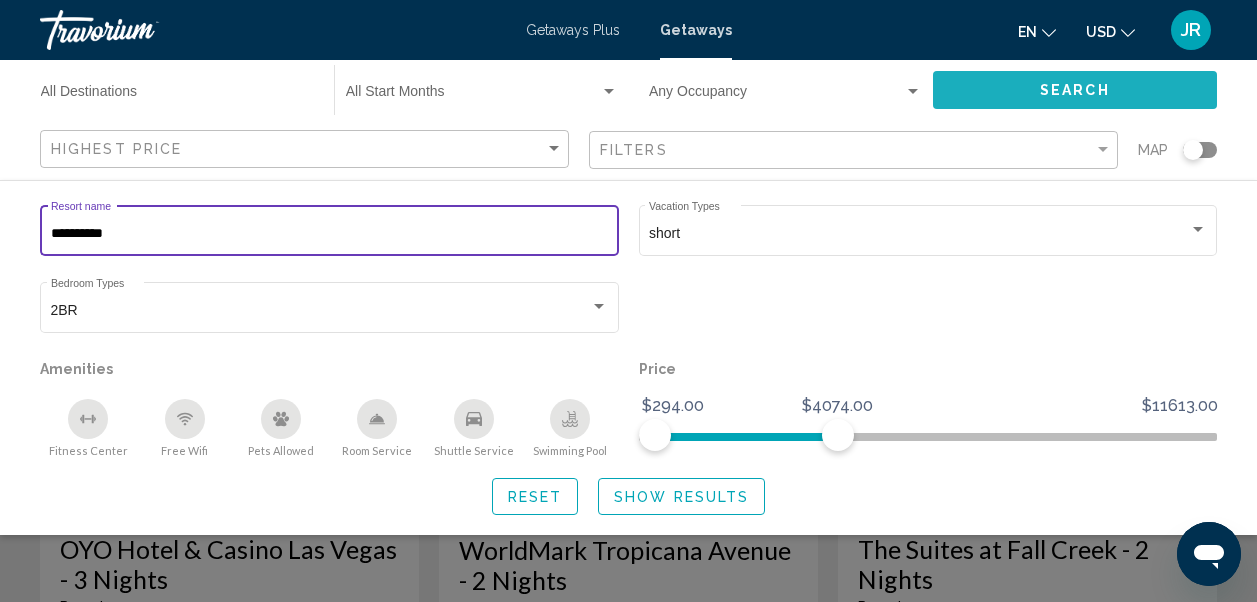 type on "*********" 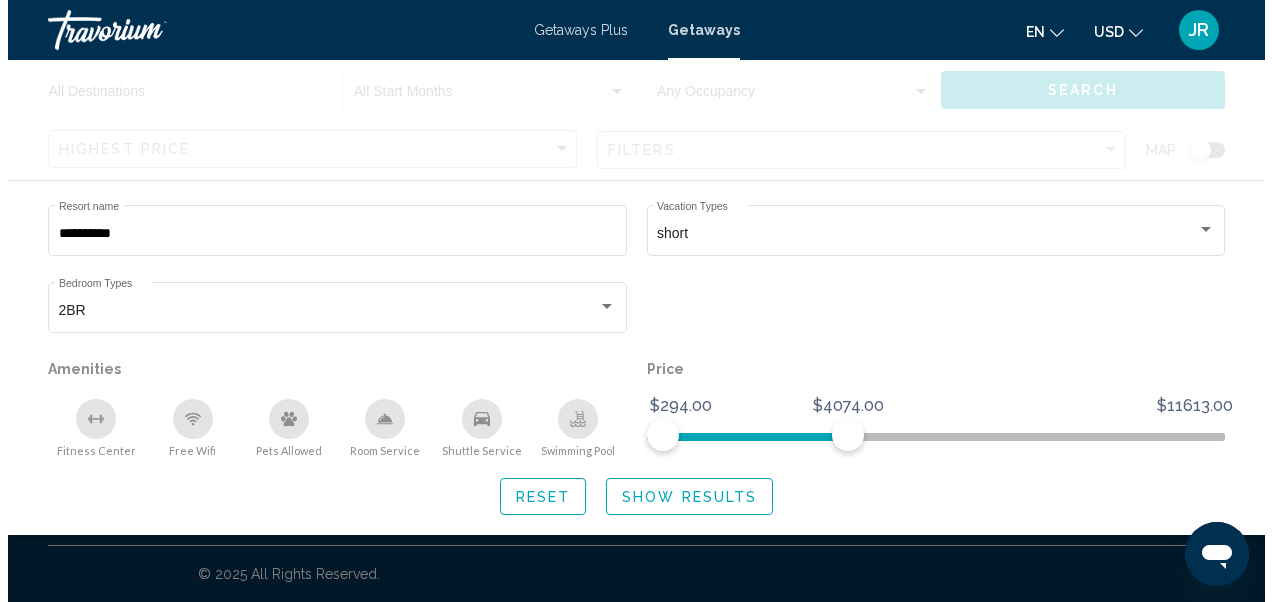scroll, scrollTop: 0, scrollLeft: 0, axis: both 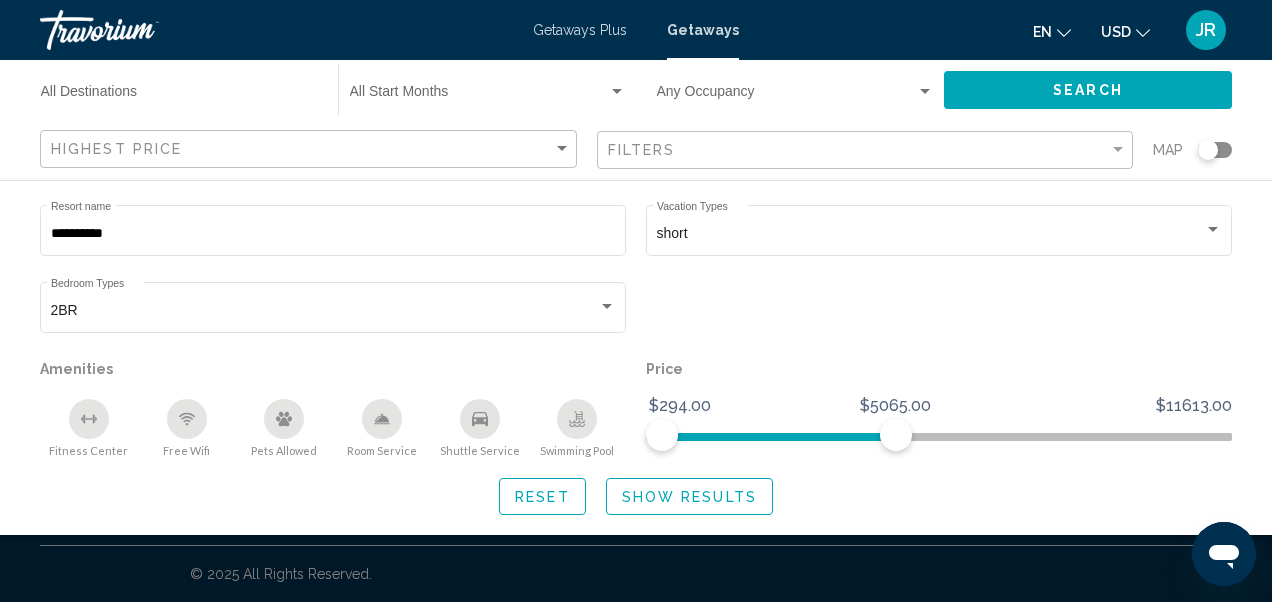 click at bounding box center (479, 96) 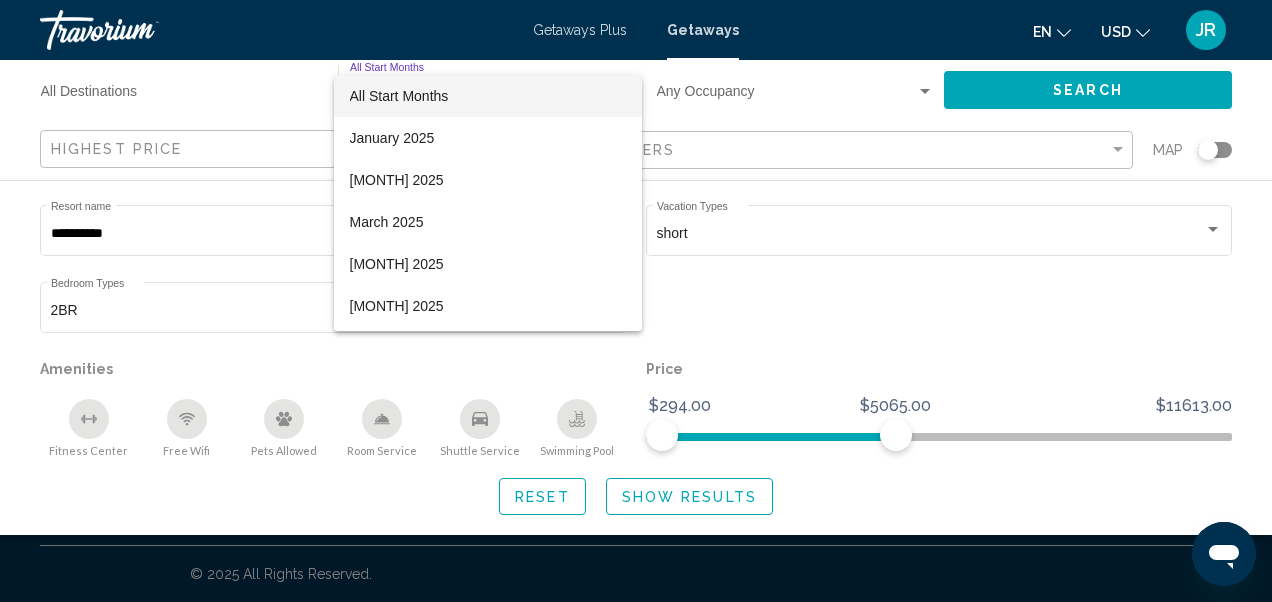 click at bounding box center [636, 301] 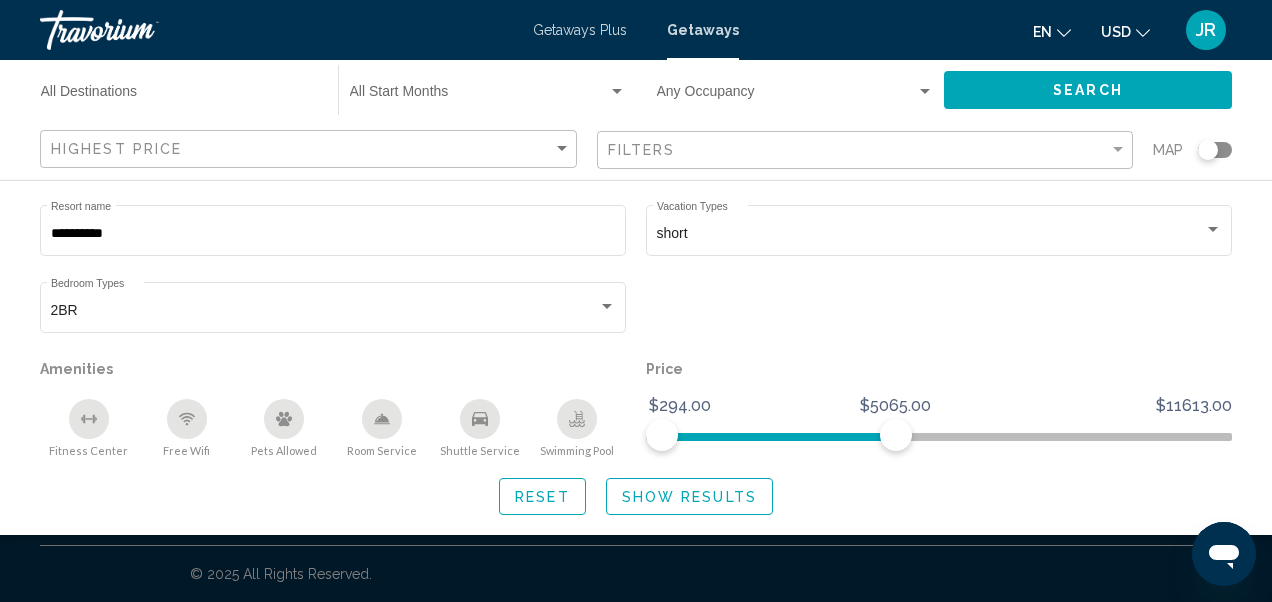 click on "Show Results" 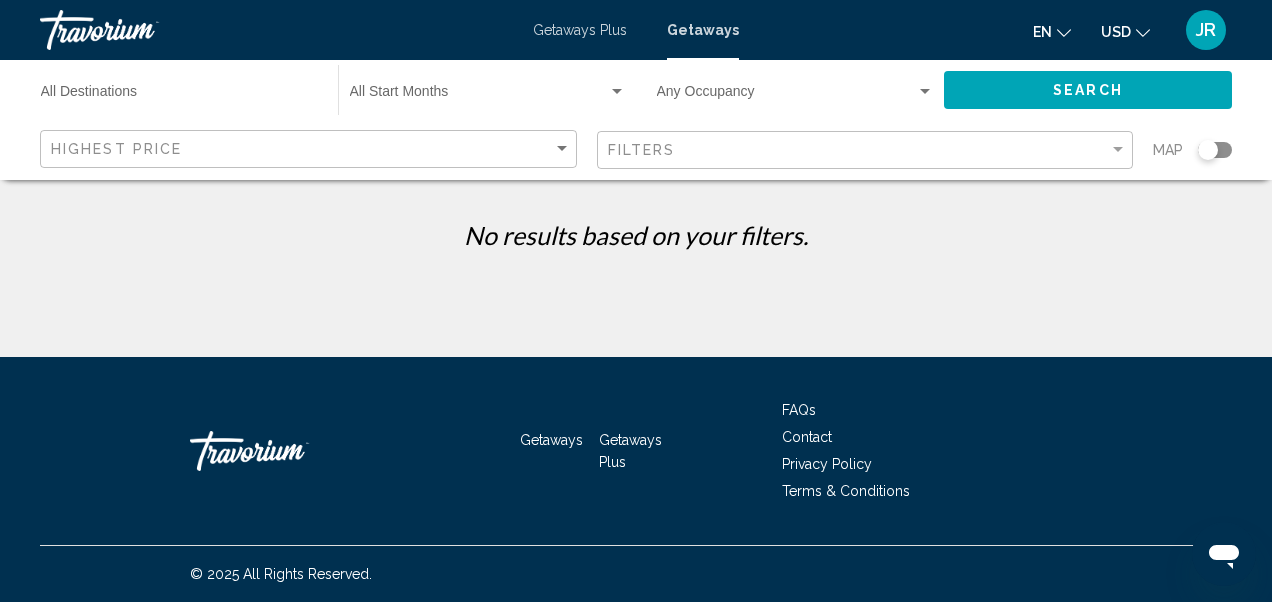 click at bounding box center [479, 96] 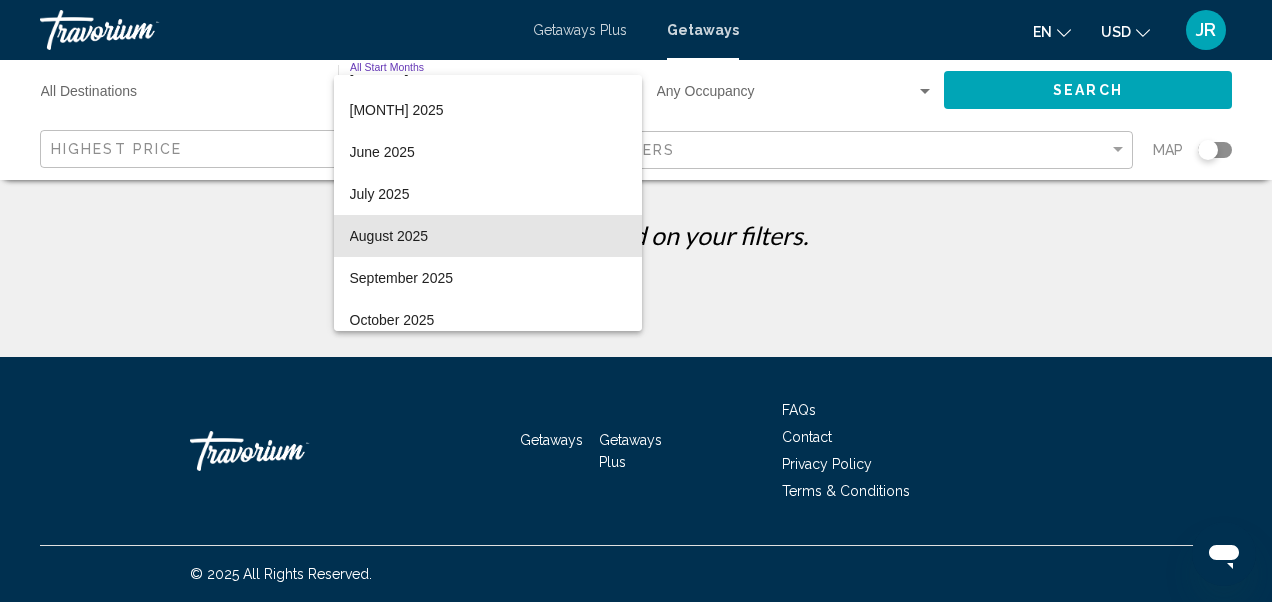 scroll, scrollTop: 197, scrollLeft: 0, axis: vertical 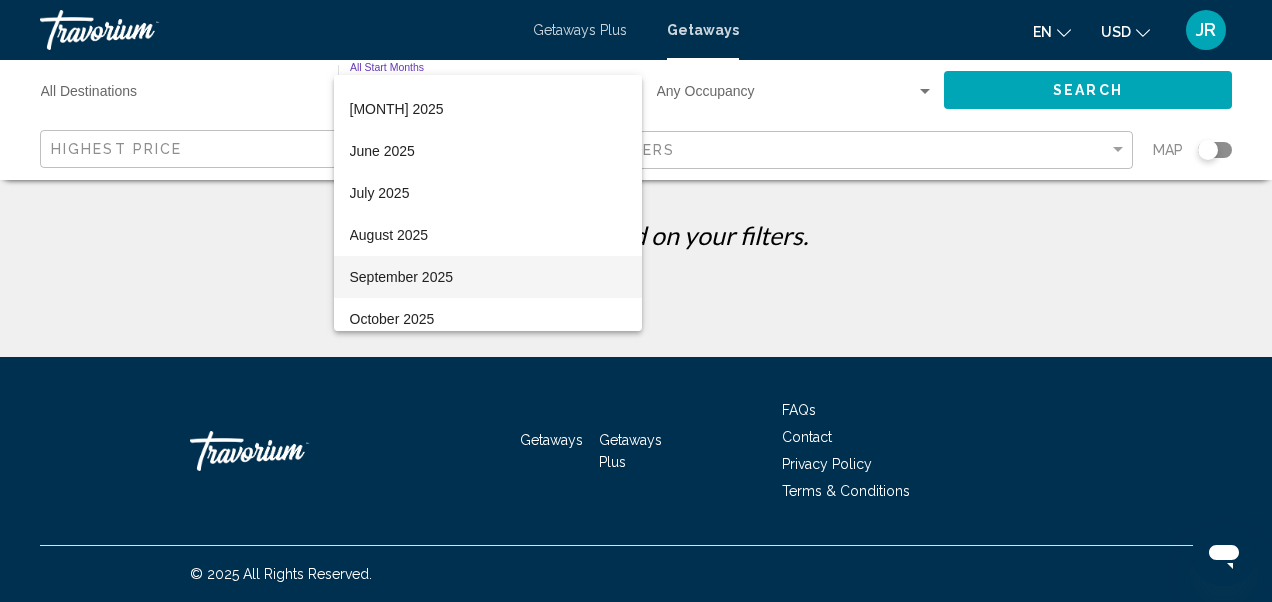 click on "September 2025" at bounding box center [488, 277] 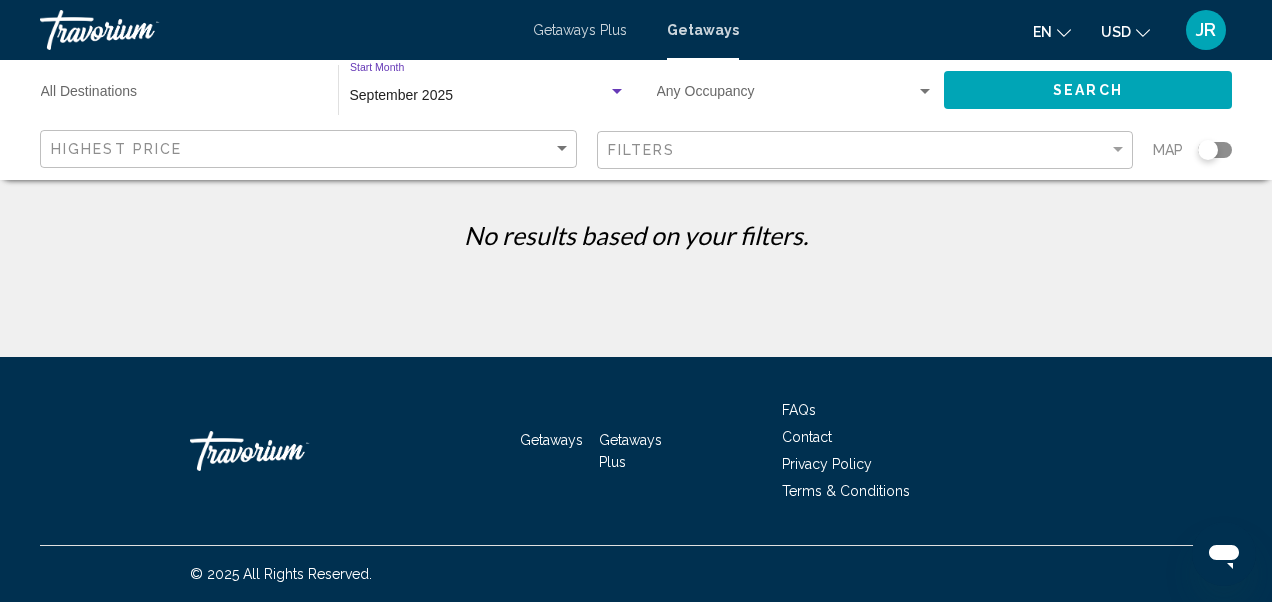 click on "Destination All Destinations" at bounding box center [179, 96] 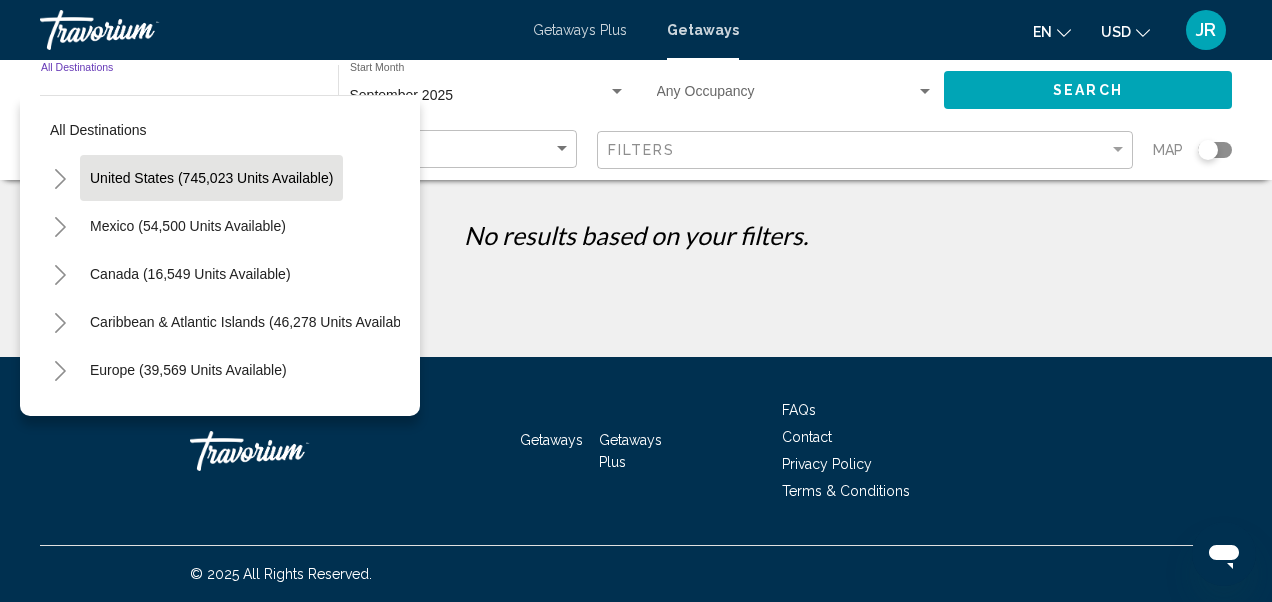 click on "United States (745,023 units available)" at bounding box center [188, 226] 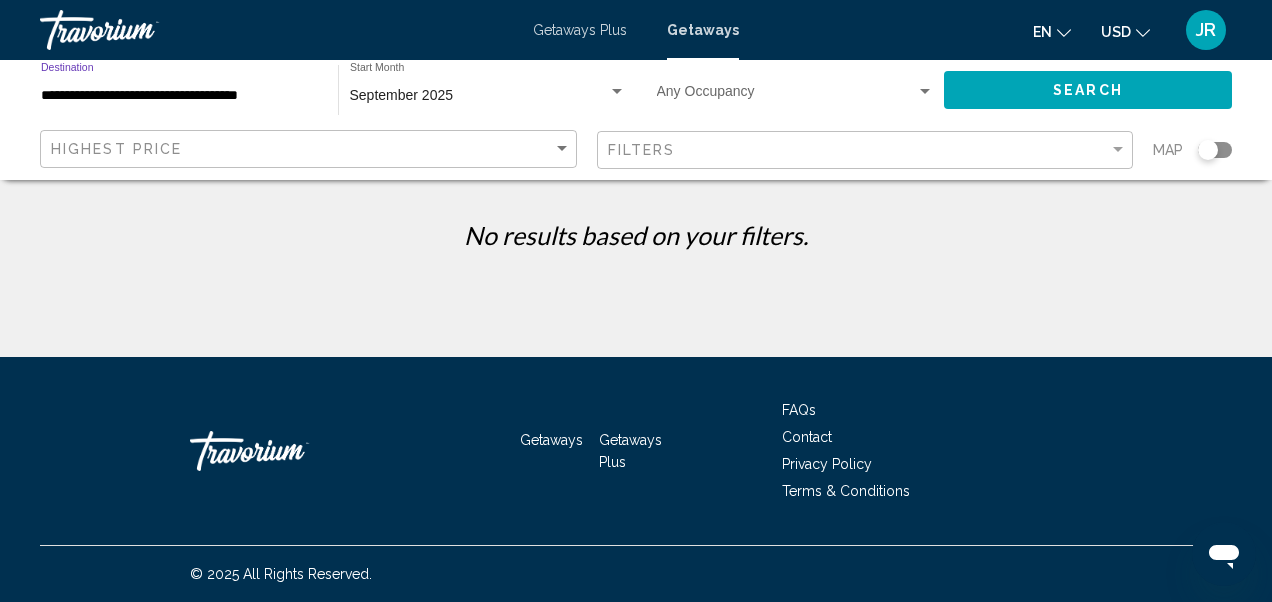 click on "**********" at bounding box center (179, 96) 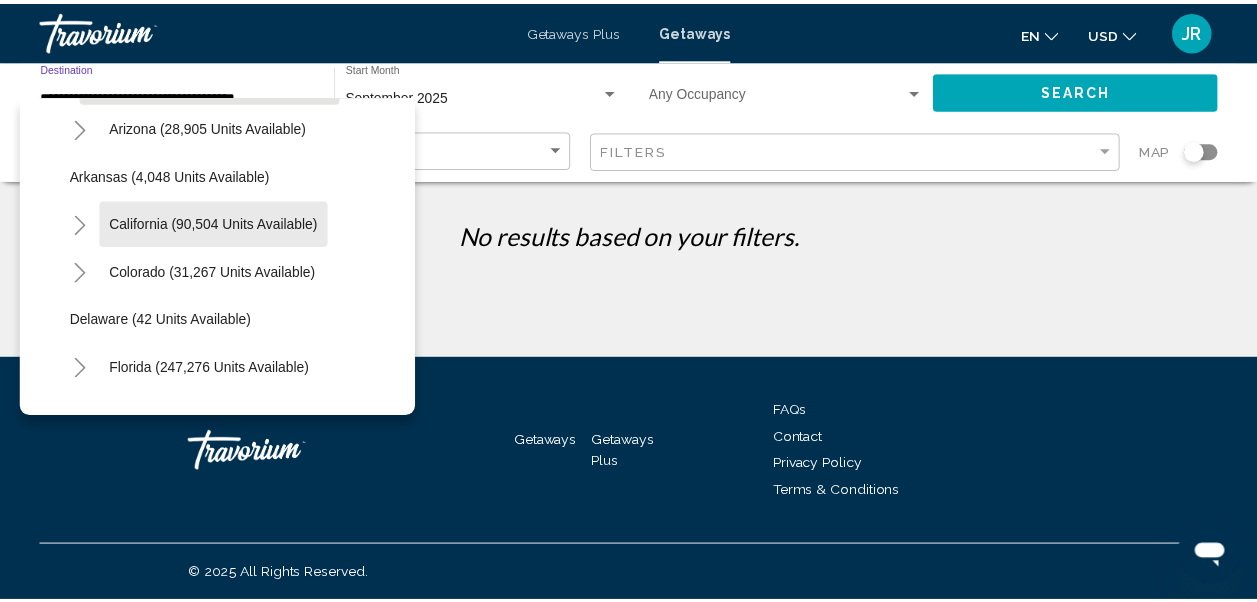 scroll, scrollTop: 100, scrollLeft: 0, axis: vertical 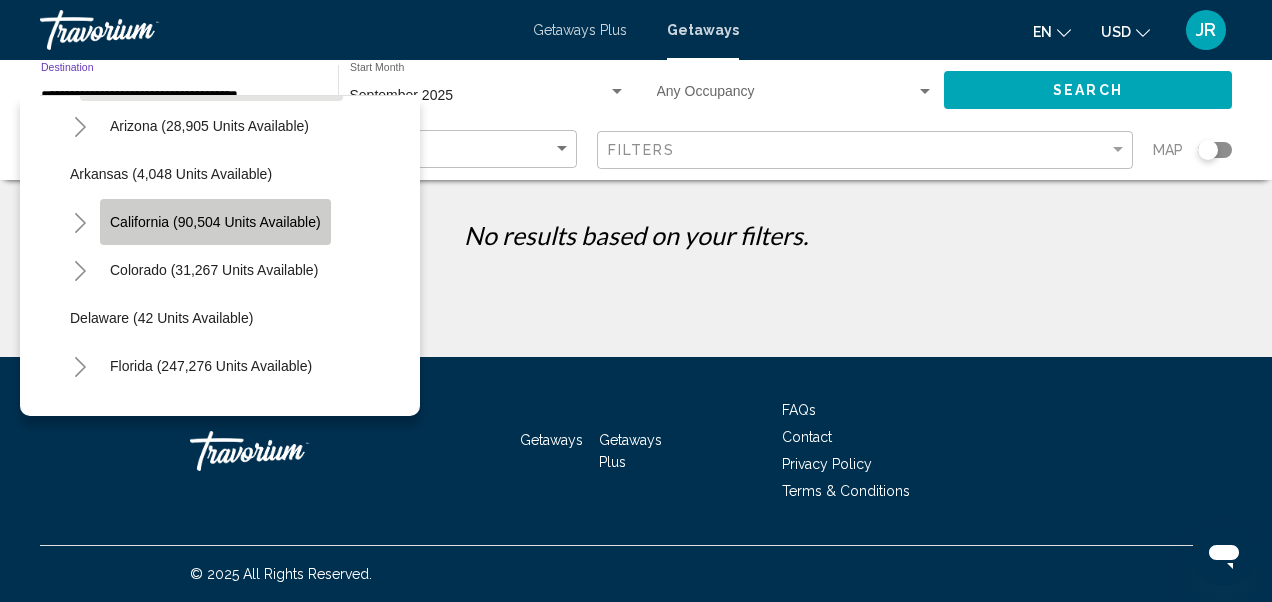 click on "California (90,504 units available)" 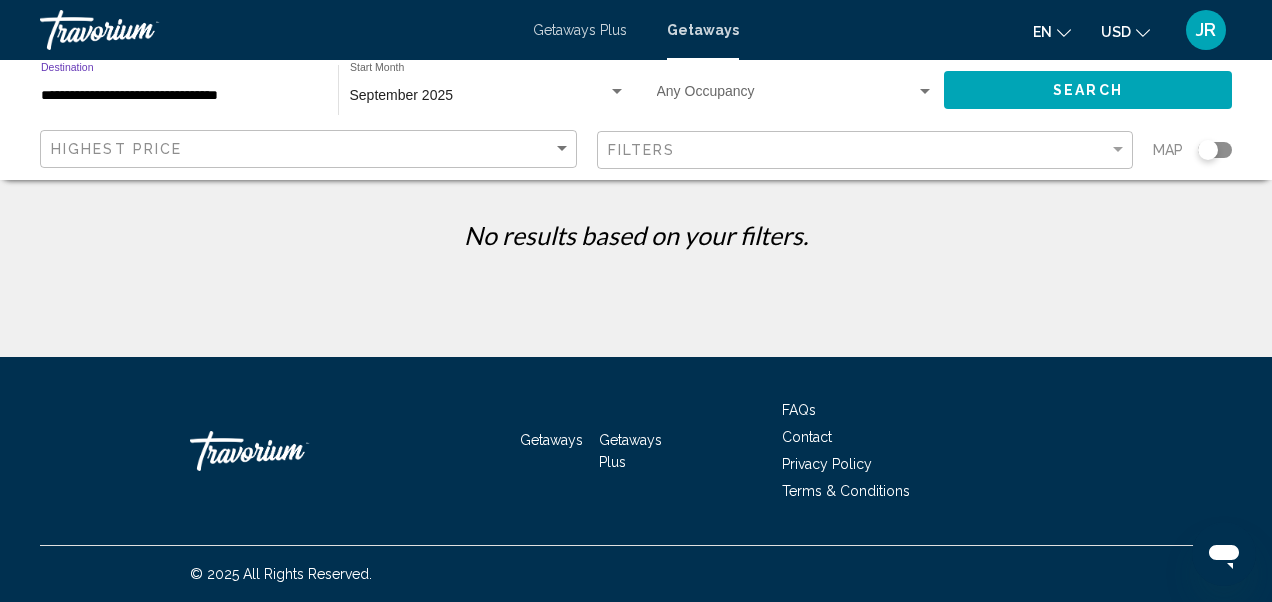 click at bounding box center [925, 91] 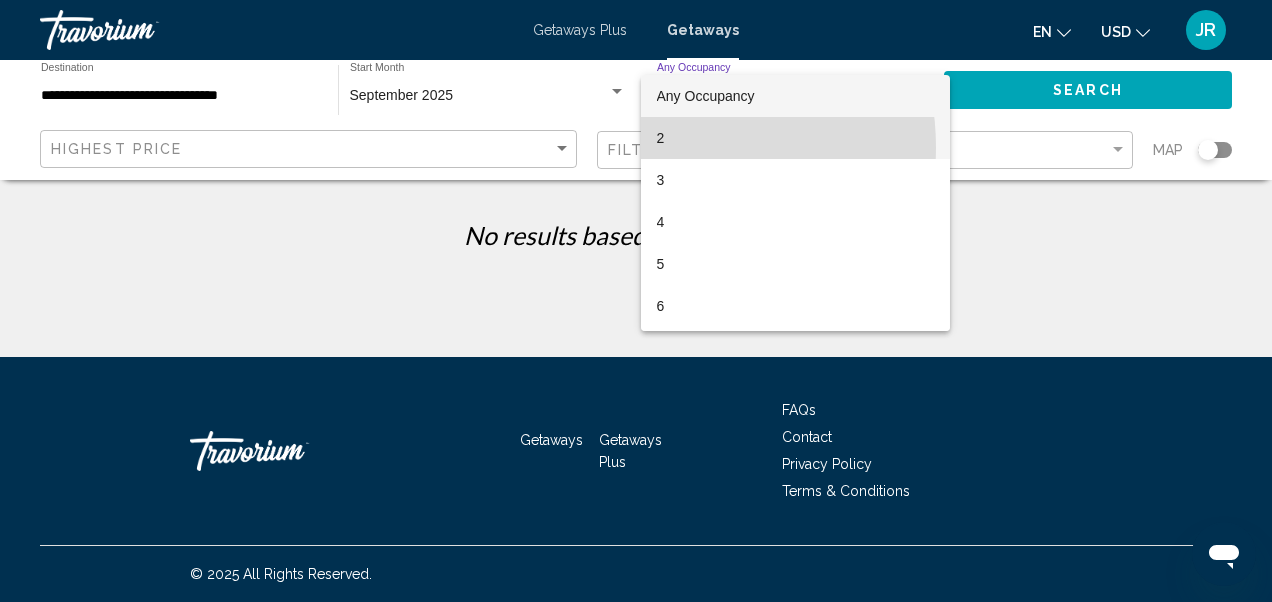 click on "2" at bounding box center (795, 138) 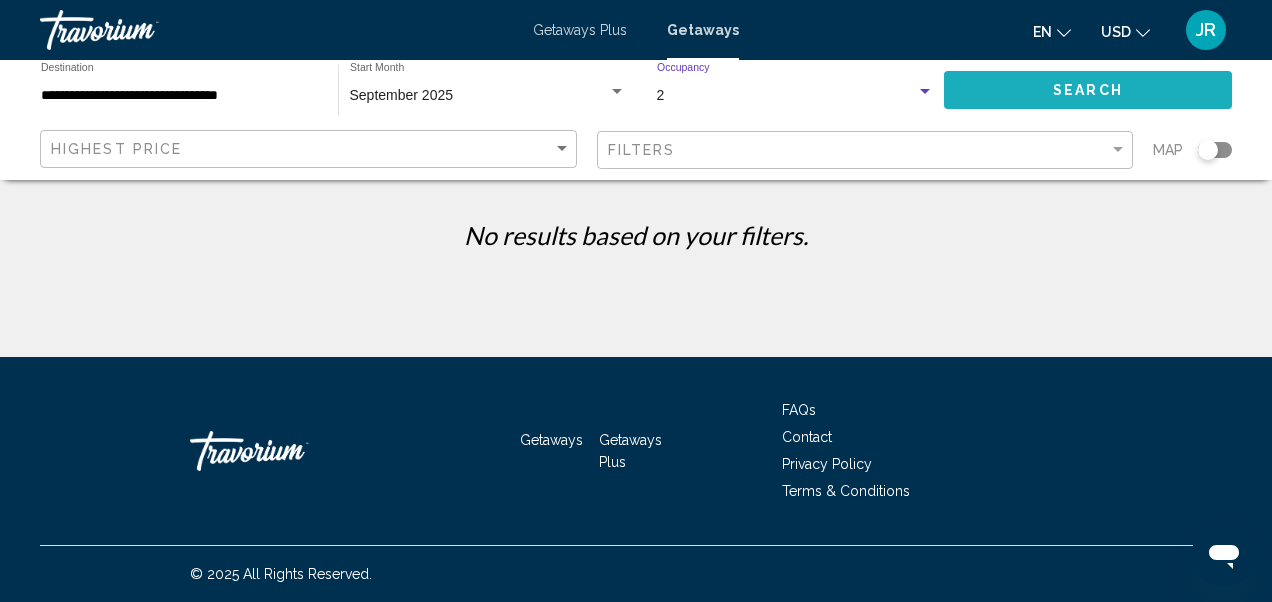click on "Search" 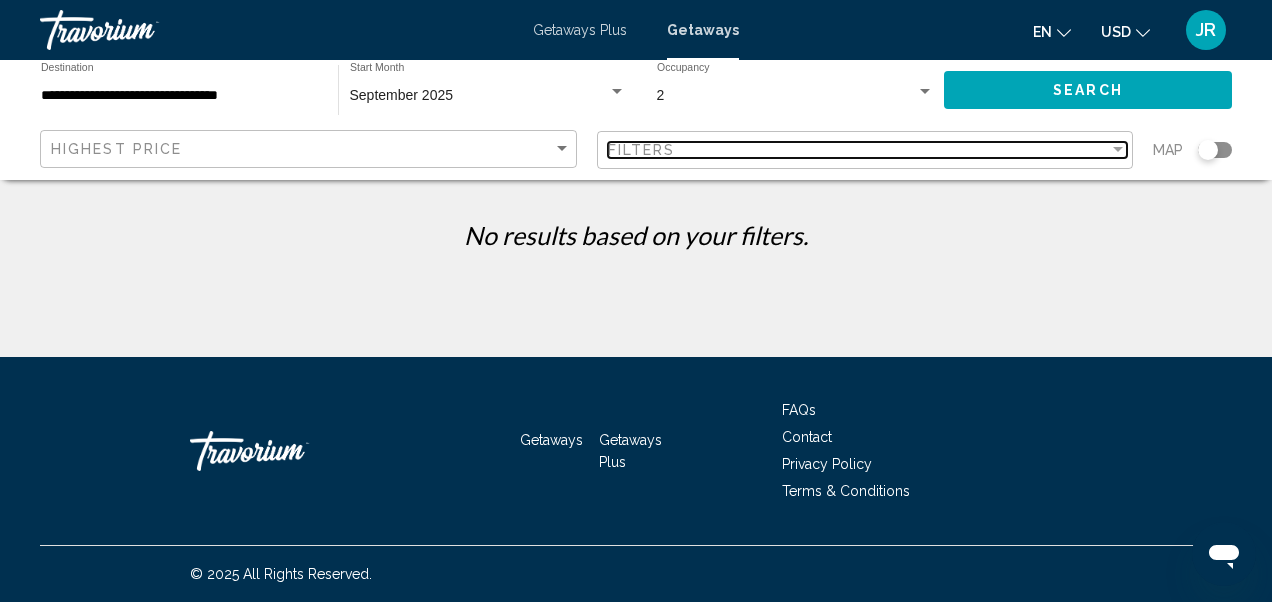 click on "Filters" at bounding box center [859, 150] 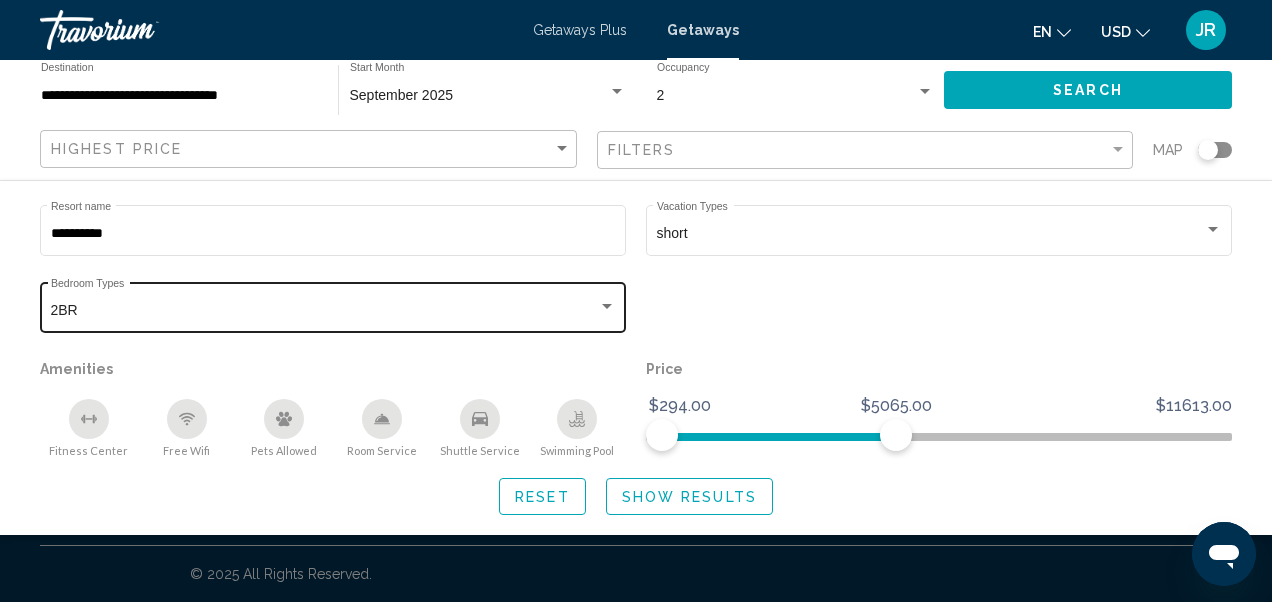 click on "2BR Bedroom Types All Bedroom Types" 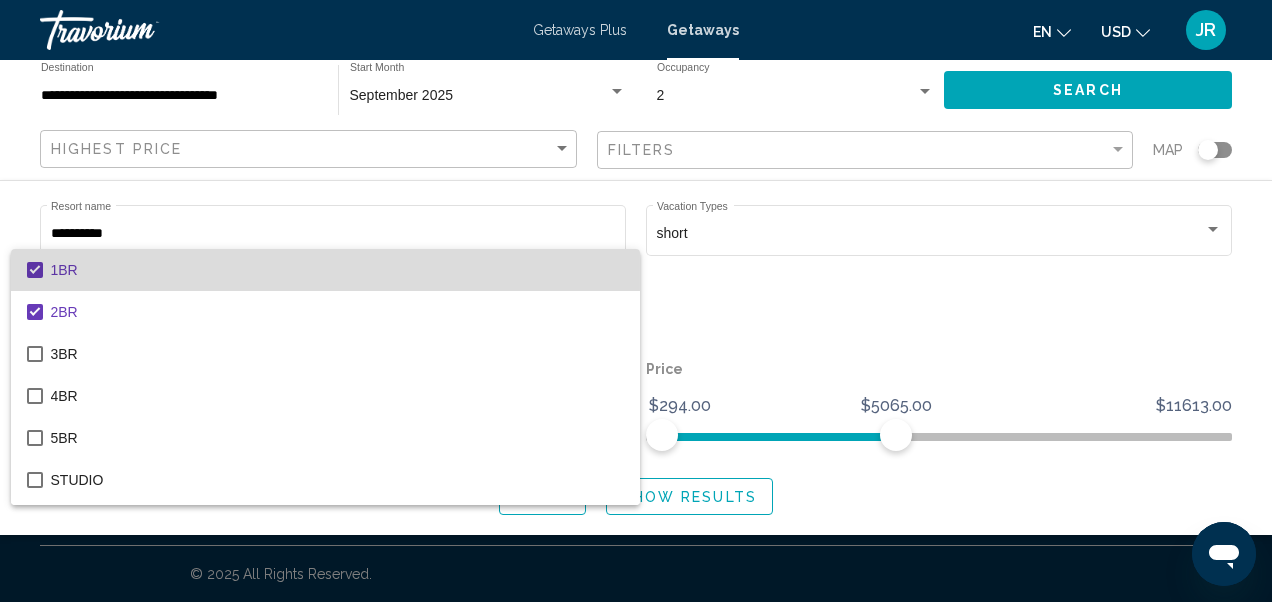 click on "1BR" at bounding box center [337, 270] 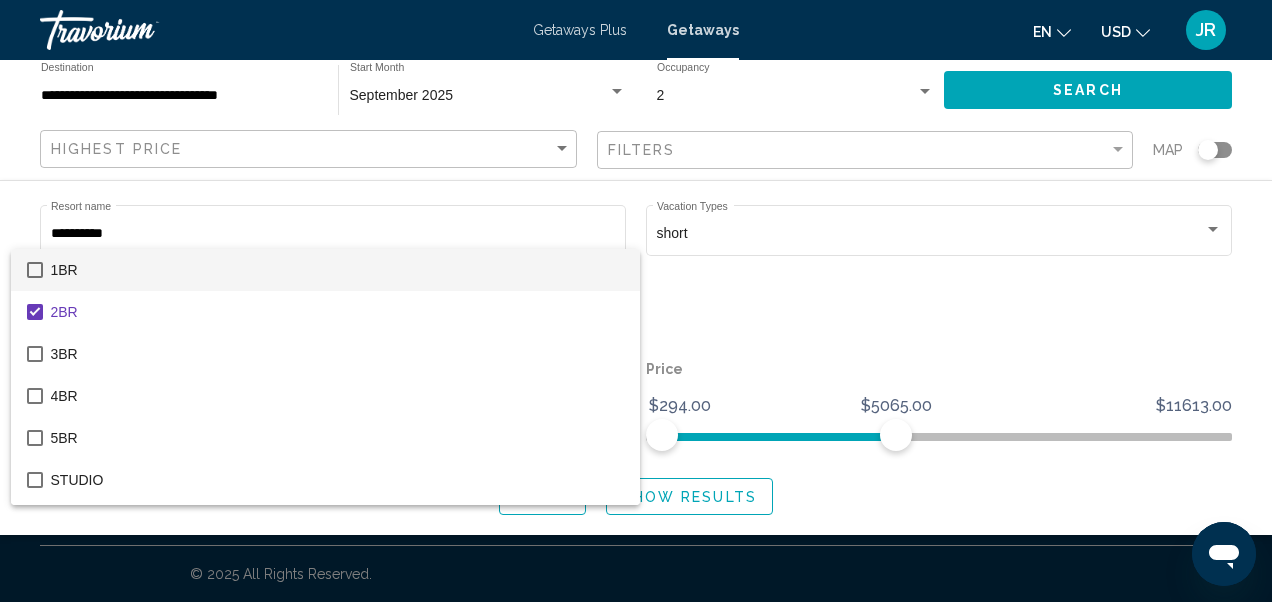 click at bounding box center (636, 301) 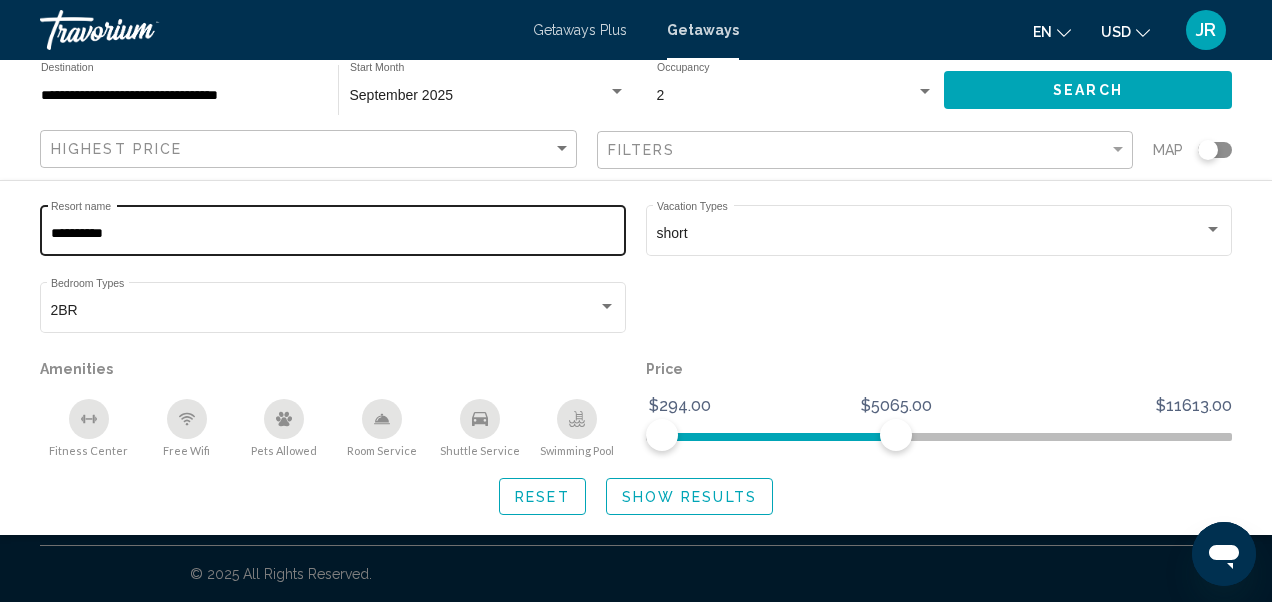 click on "*********" at bounding box center (333, 234) 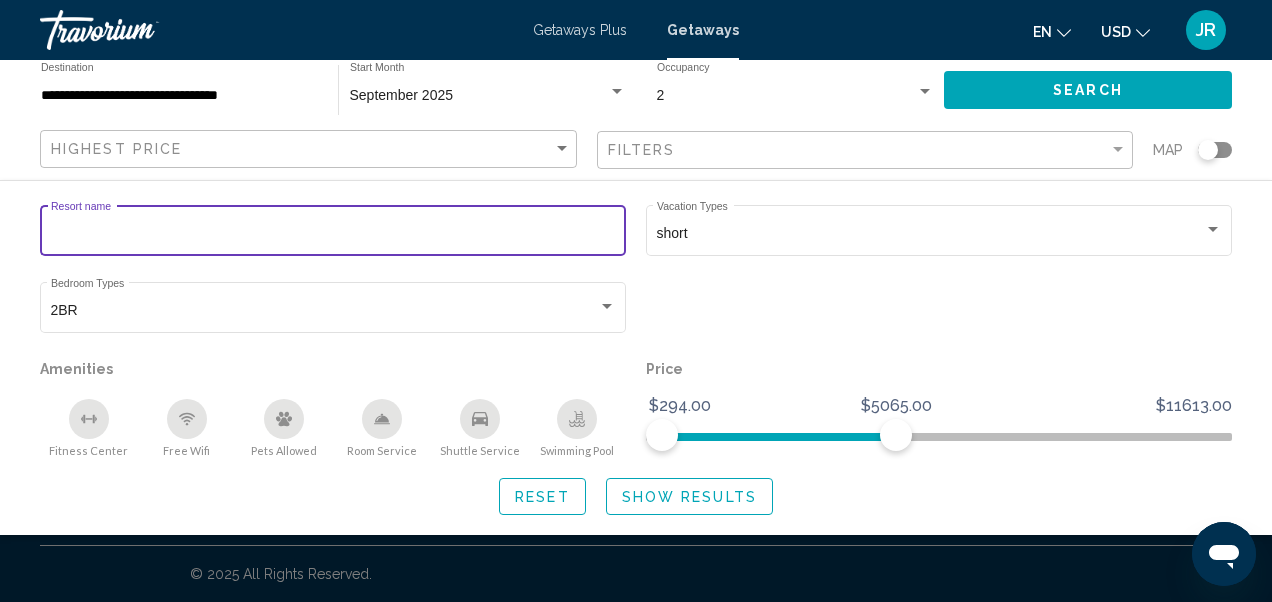 type 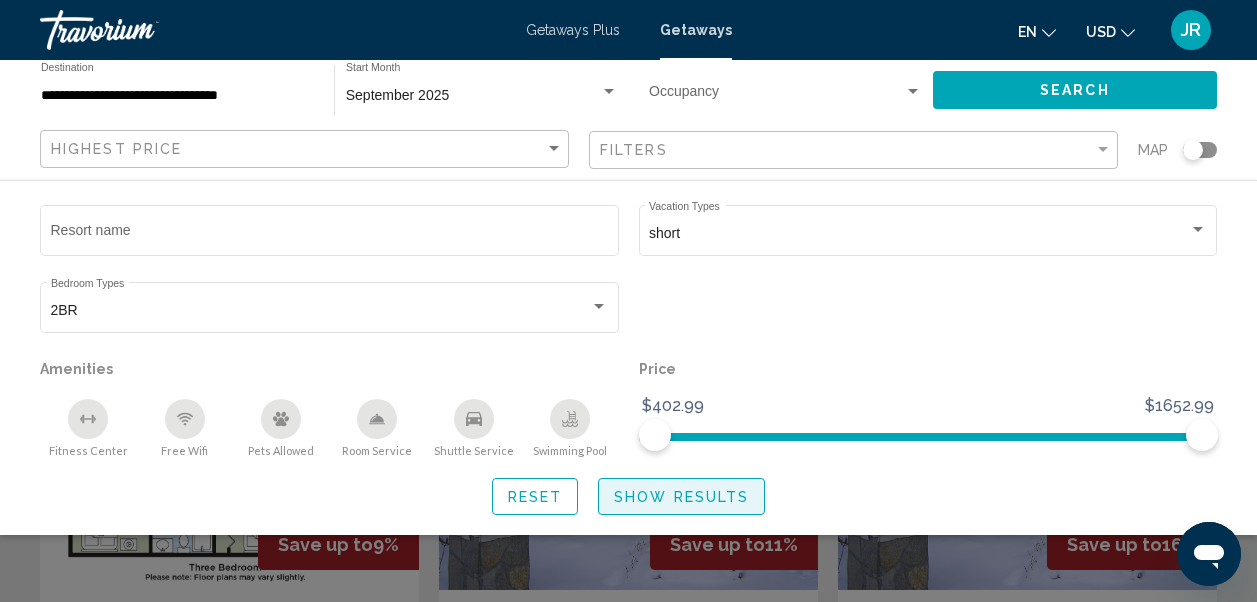click on "Show Results" 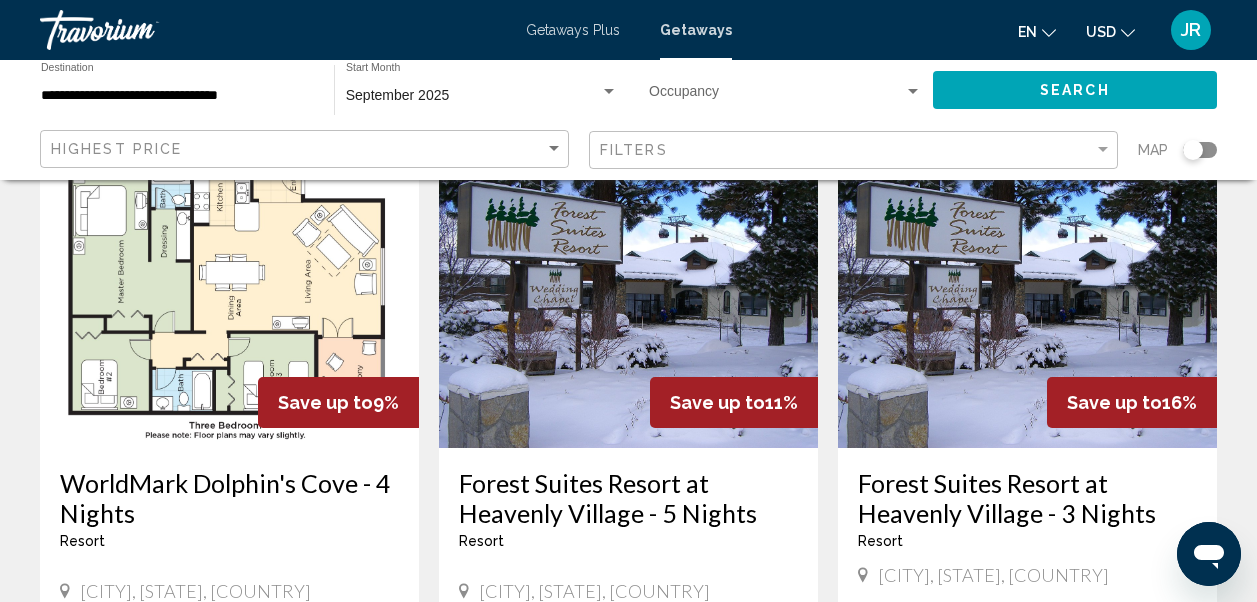 scroll, scrollTop: 0, scrollLeft: 0, axis: both 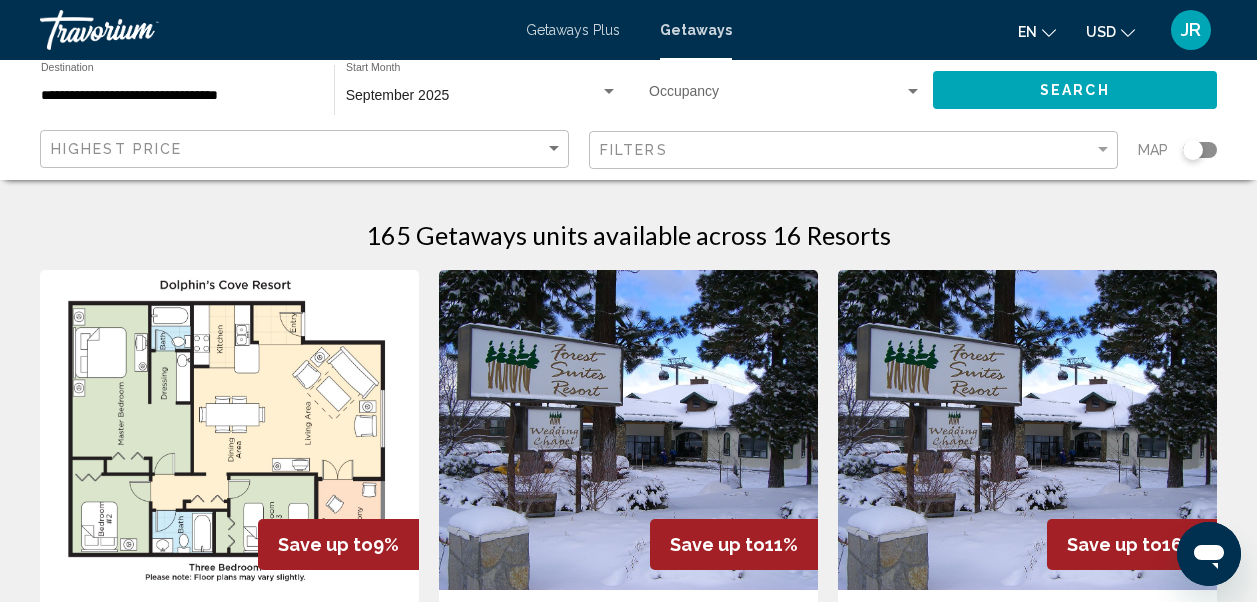 click on "Getaways Plus" at bounding box center [573, 30] 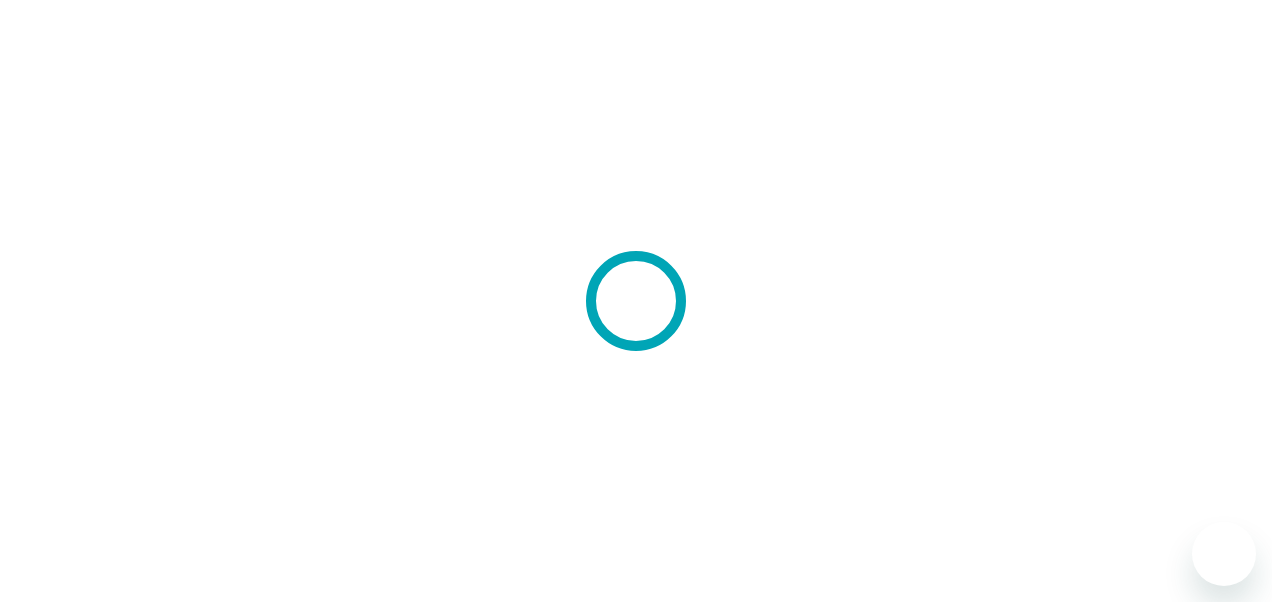 scroll, scrollTop: 0, scrollLeft: 0, axis: both 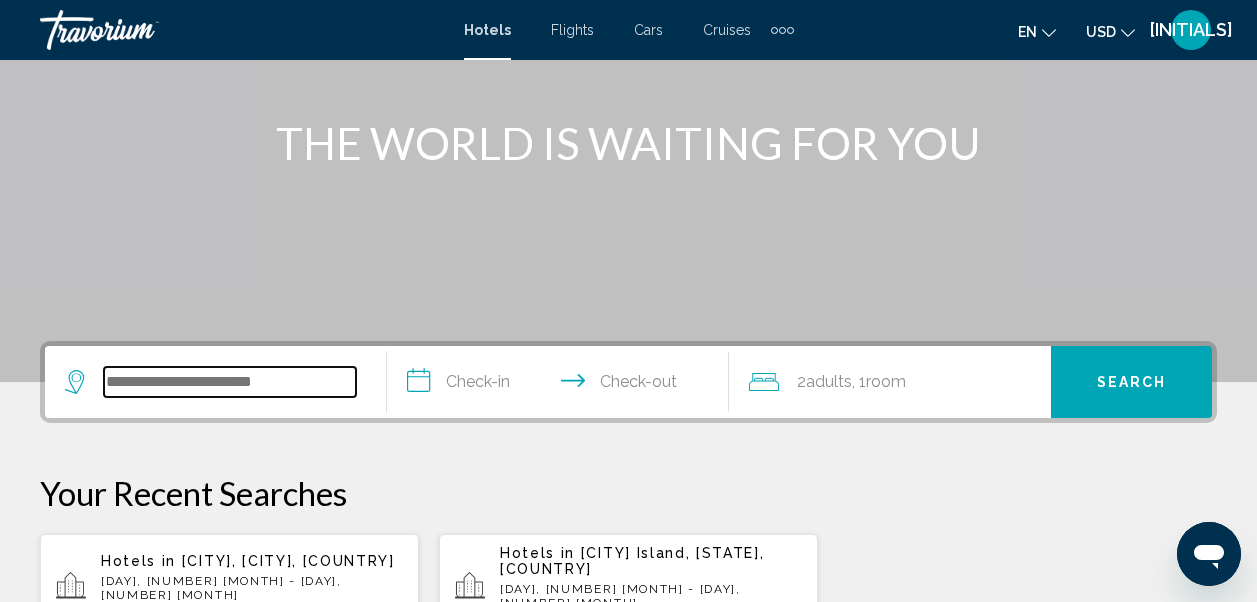 click at bounding box center (230, 382) 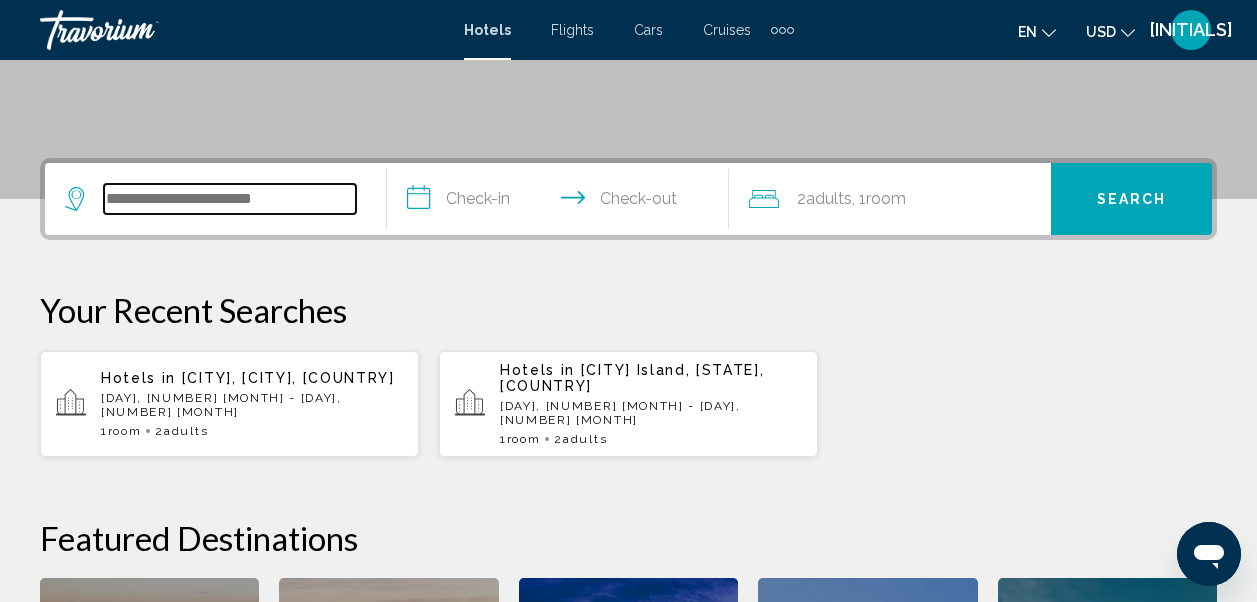 scroll, scrollTop: 494, scrollLeft: 0, axis: vertical 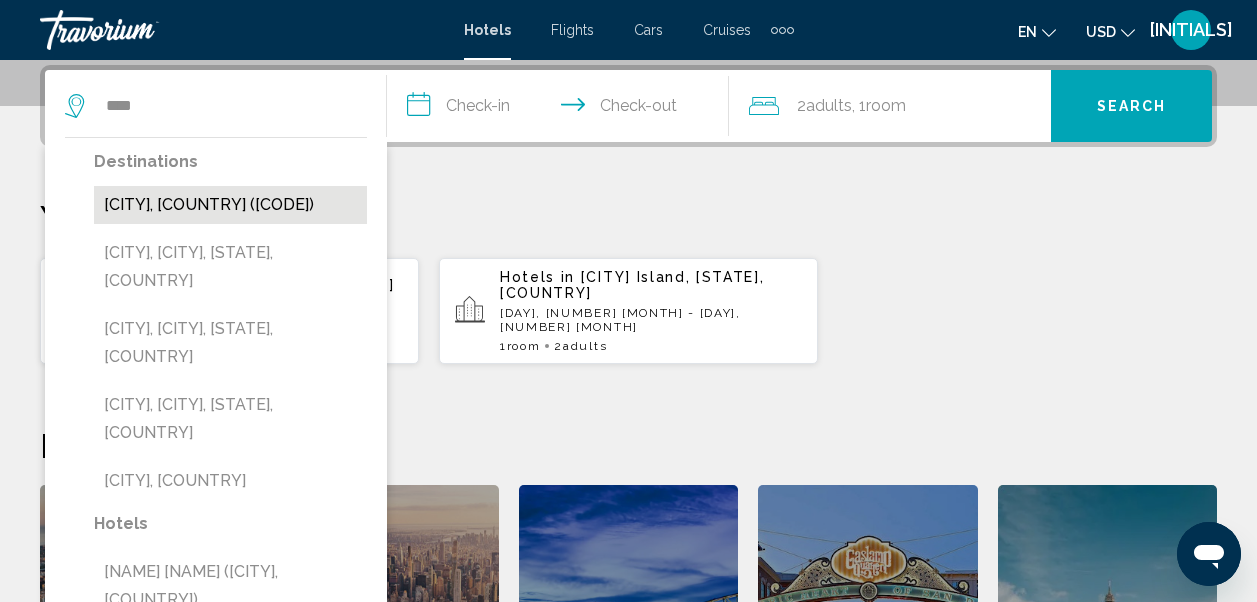 click on "[CITY], [COUNTRY] ([CODE])" at bounding box center (230, 205) 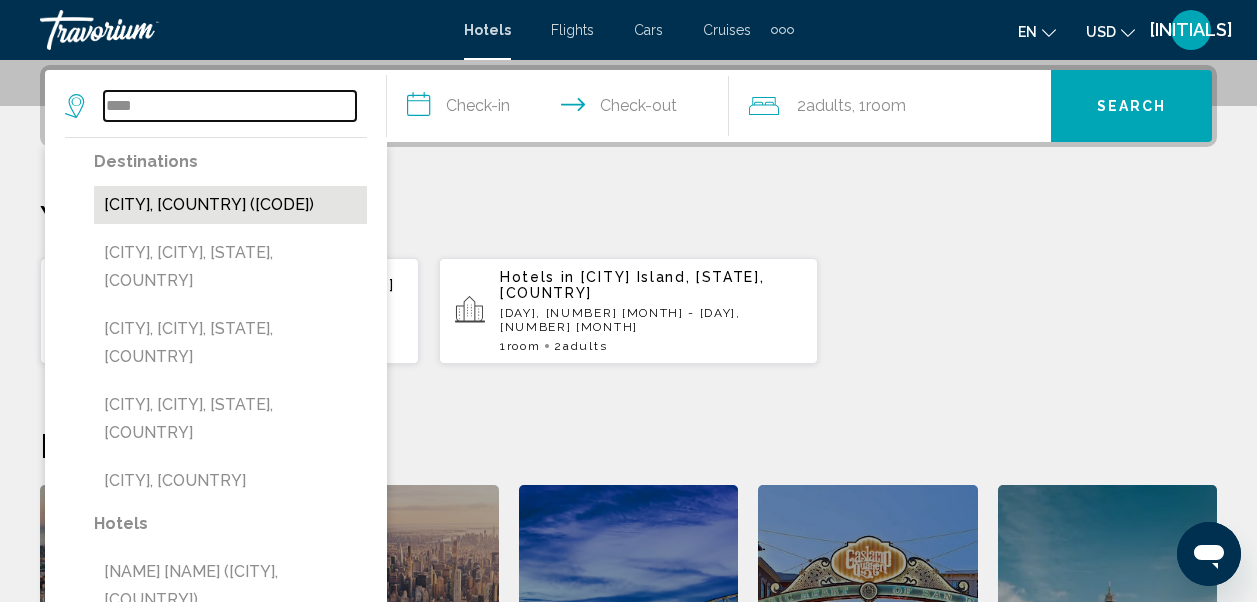 type on "**********" 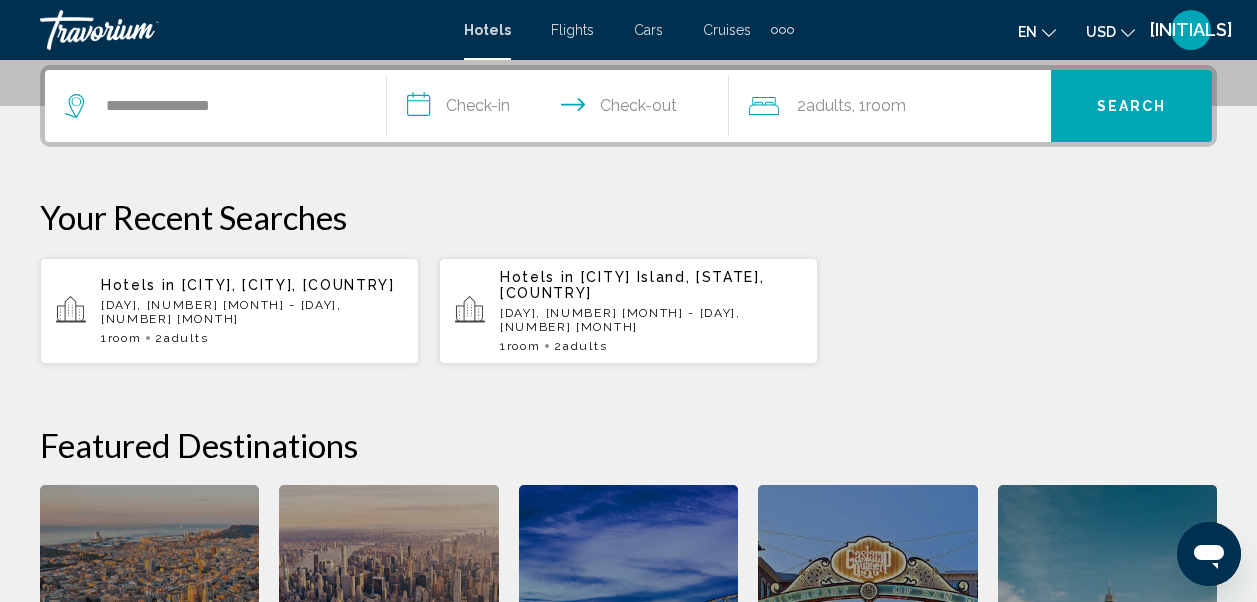 click on "**********" at bounding box center [562, 109] 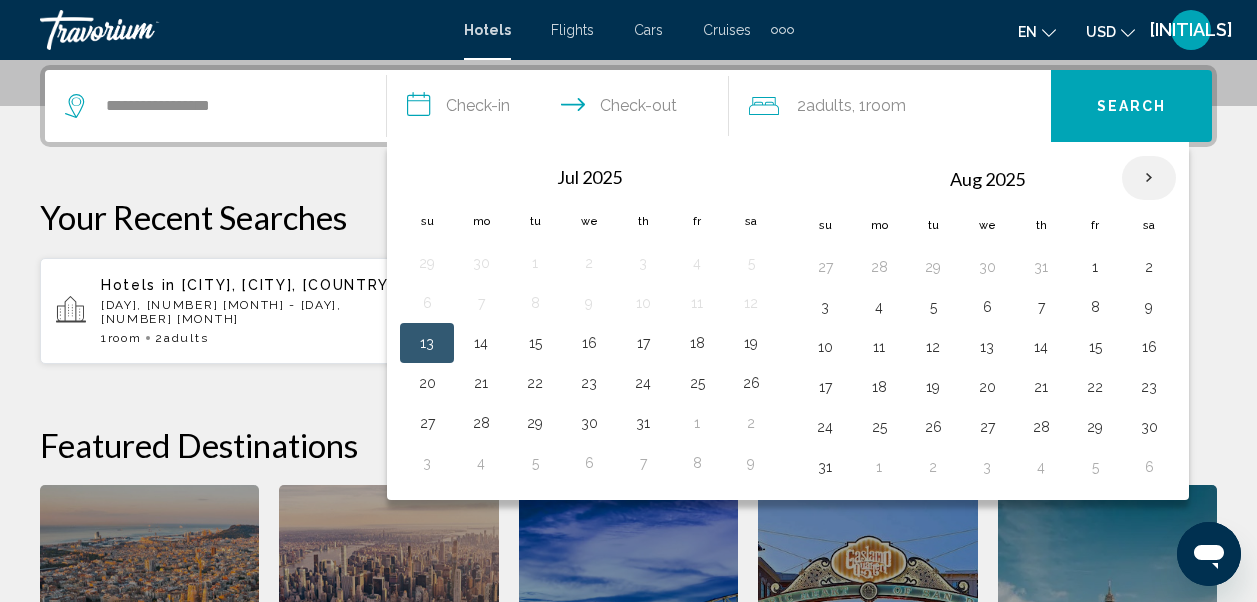 click at bounding box center (1149, 178) 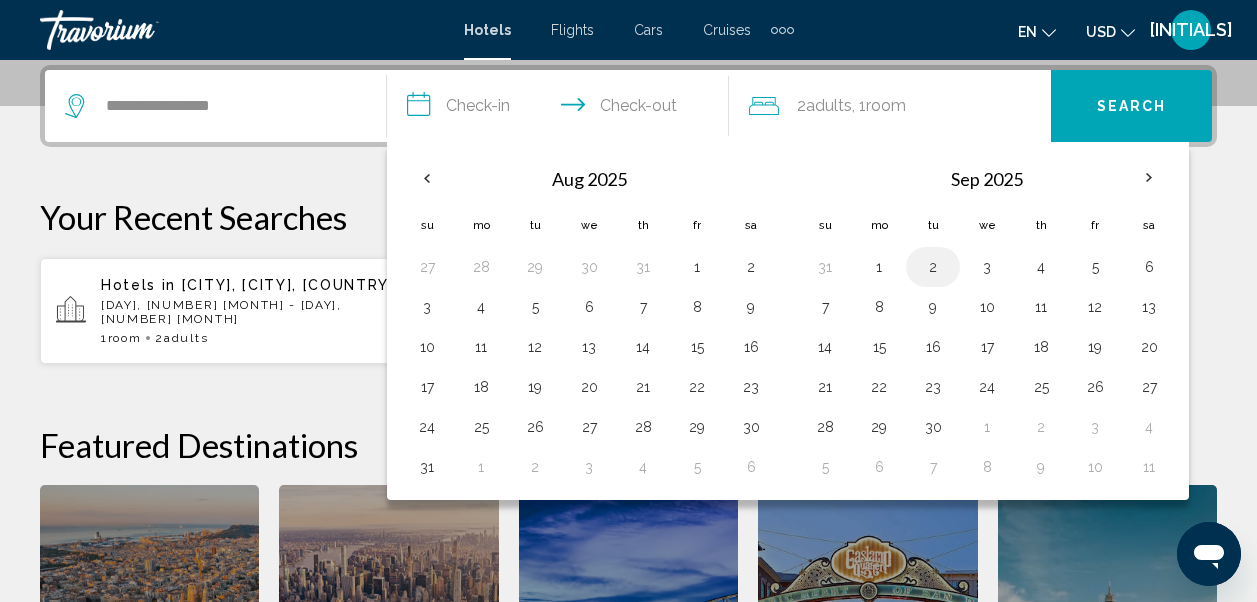 click on "2" at bounding box center [933, 267] 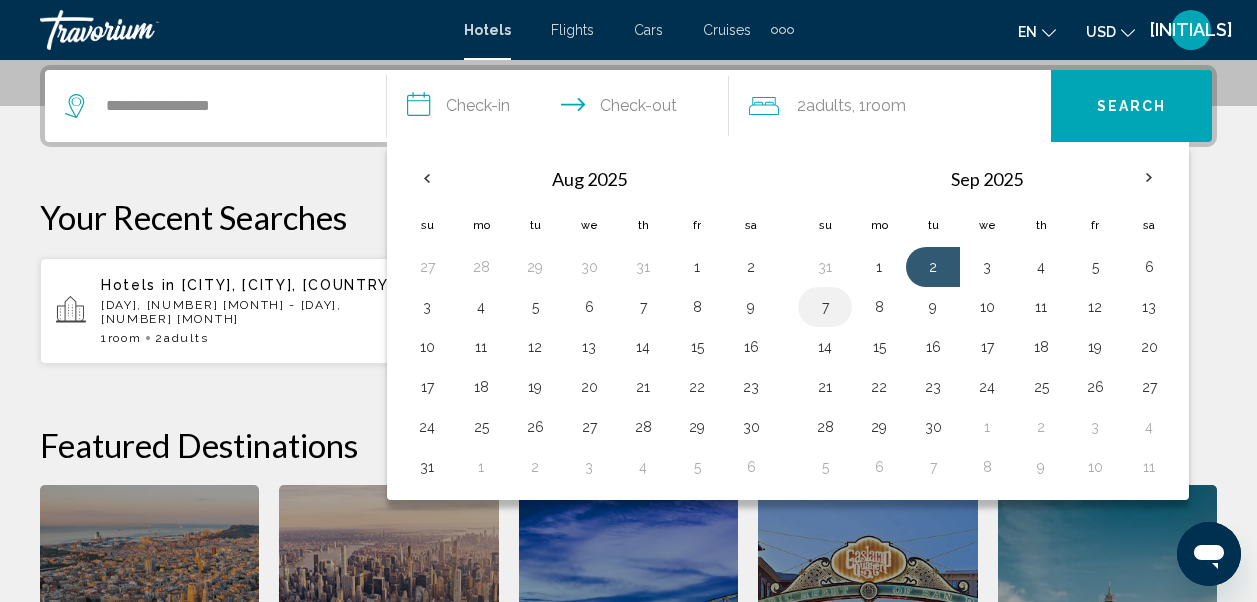 click on "7" at bounding box center (825, 307) 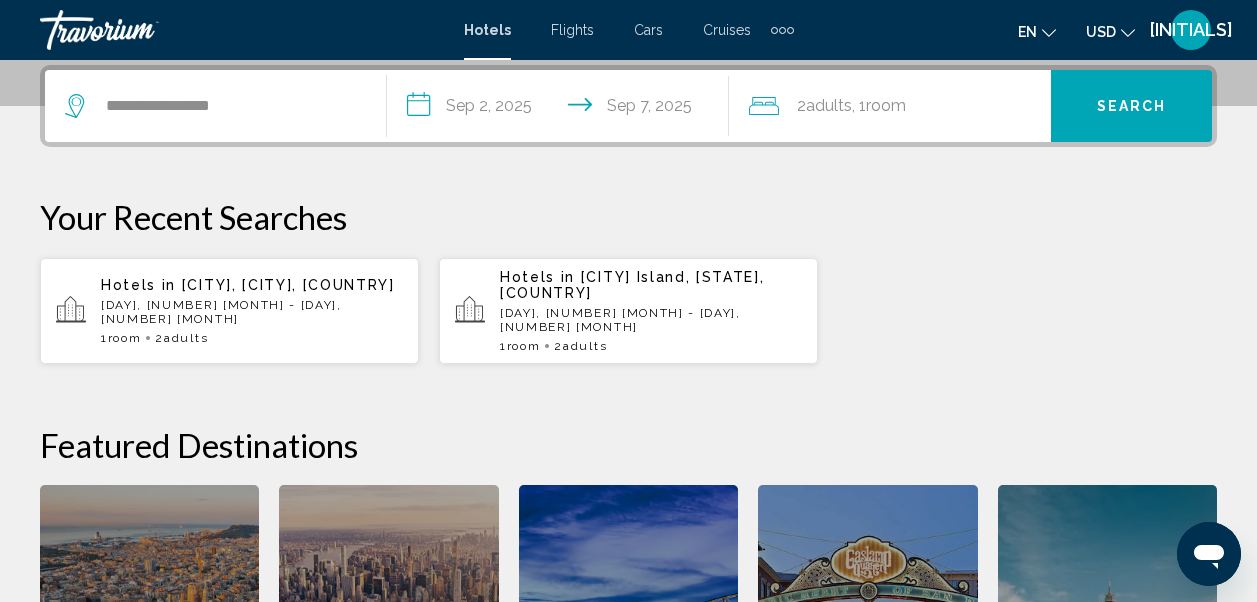click on "Search" at bounding box center (1132, 107) 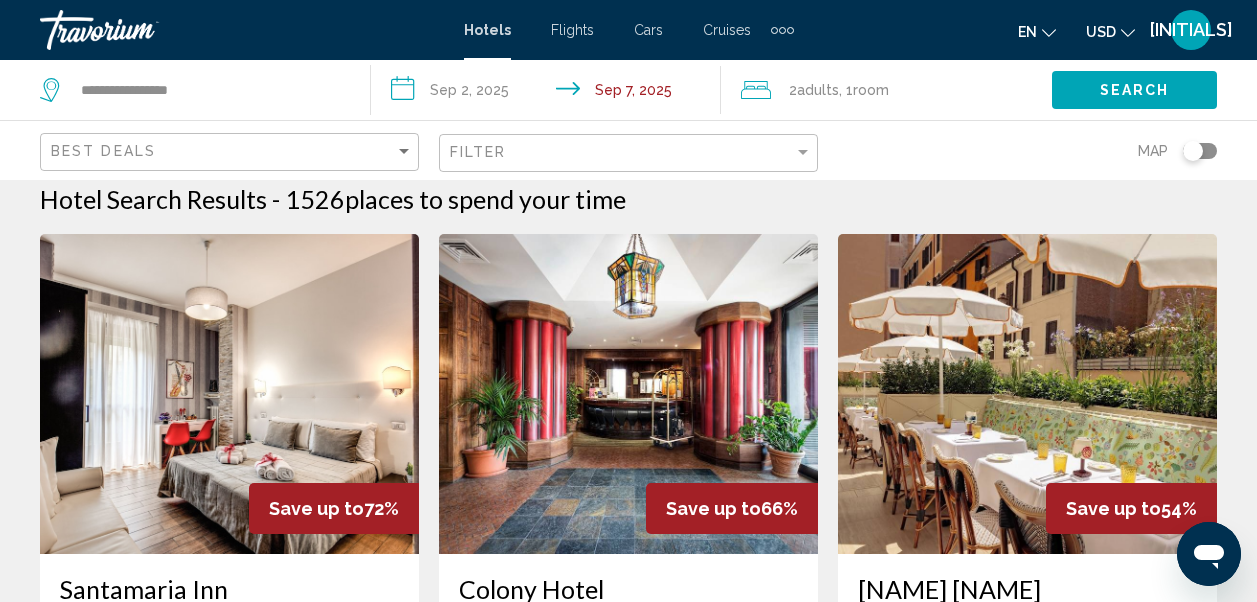 scroll, scrollTop: 0, scrollLeft: 0, axis: both 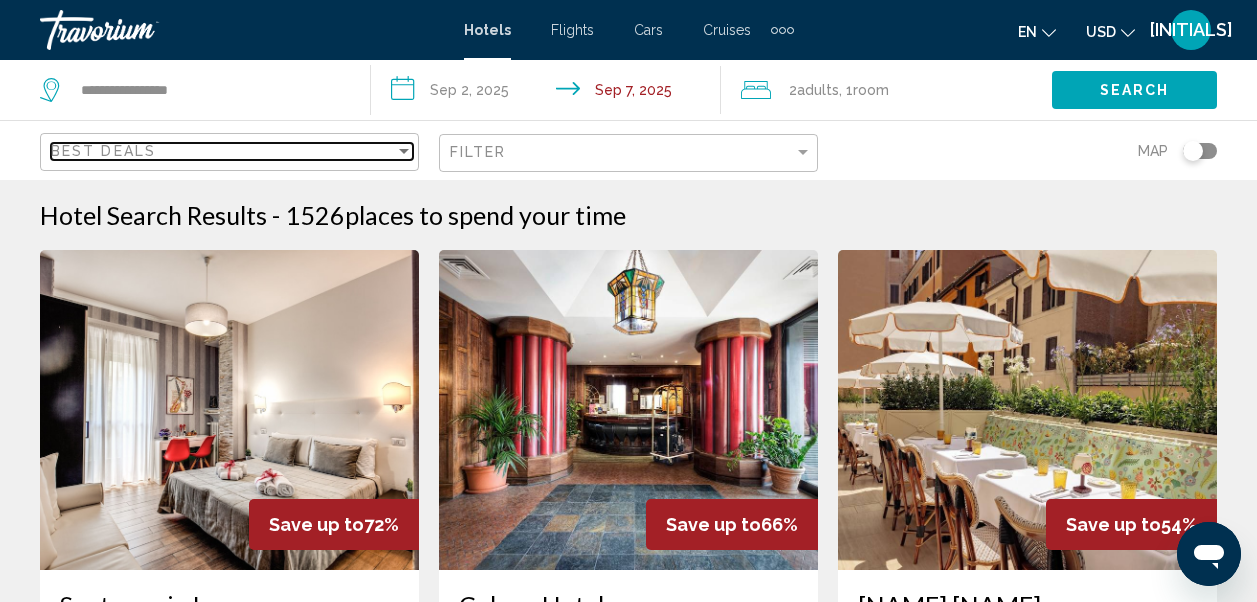 click on "Best Deals" at bounding box center [223, 151] 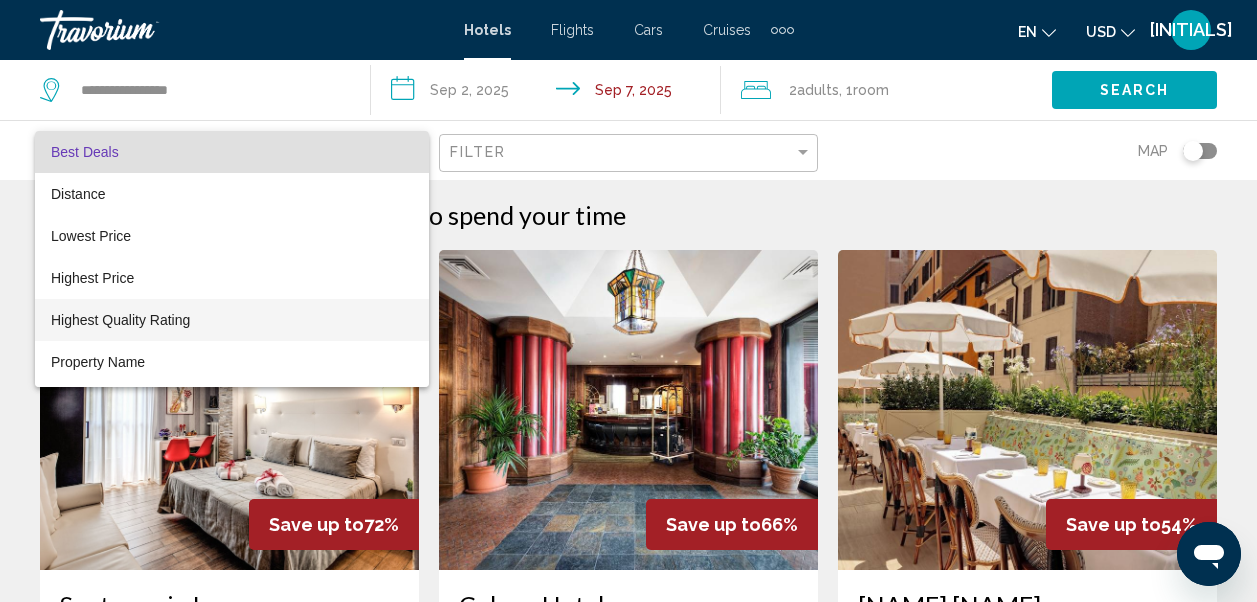 click on "Highest Quality Rating" at bounding box center [120, 320] 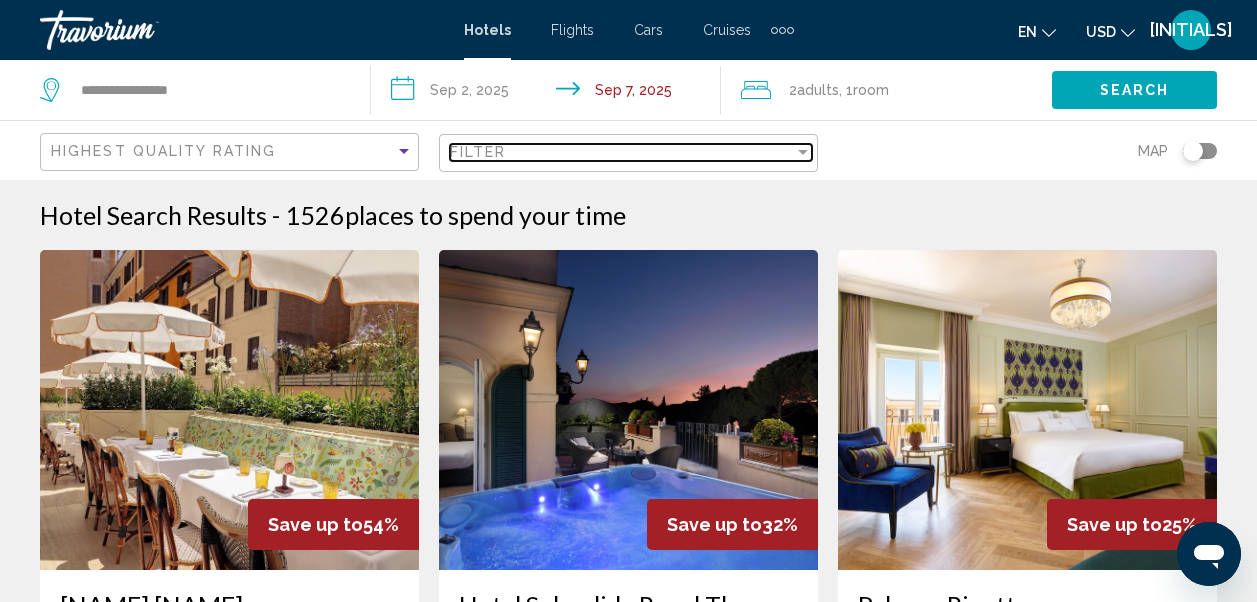 click on "Filter" at bounding box center (622, 152) 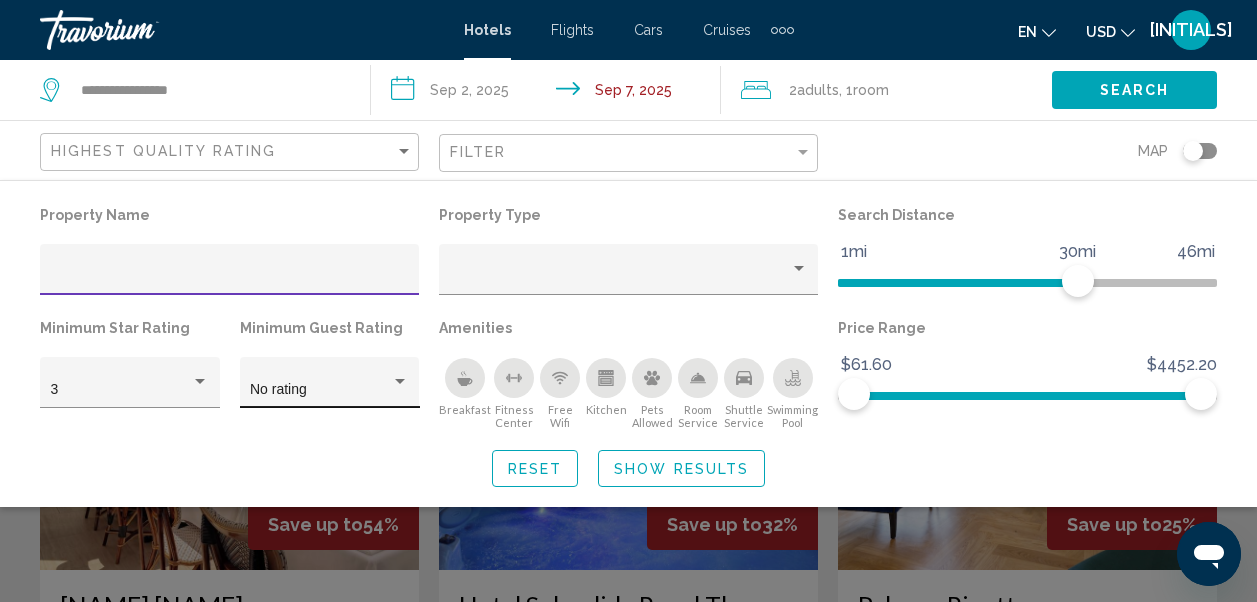 click at bounding box center (400, 381) 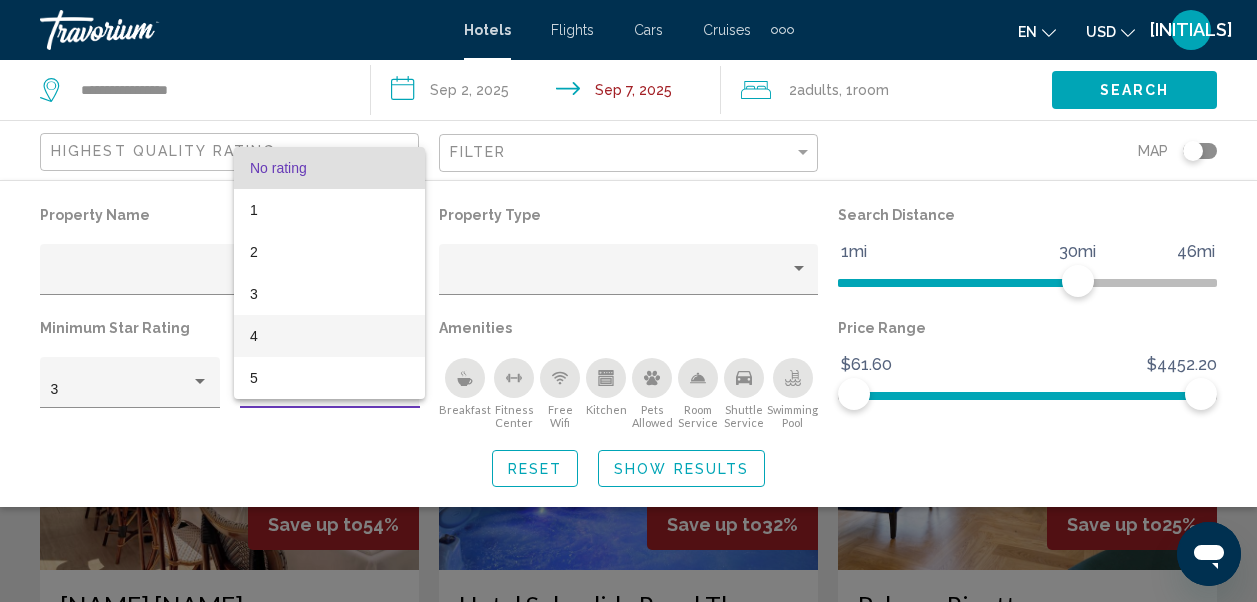 click on "4" at bounding box center [329, 336] 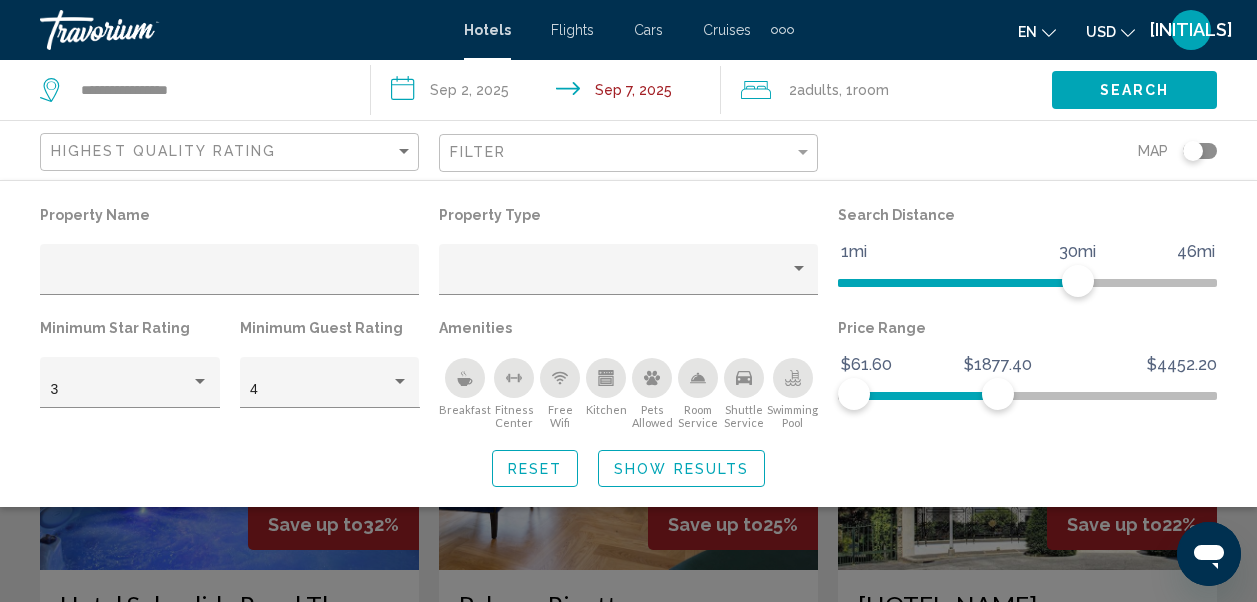 click on "Search" 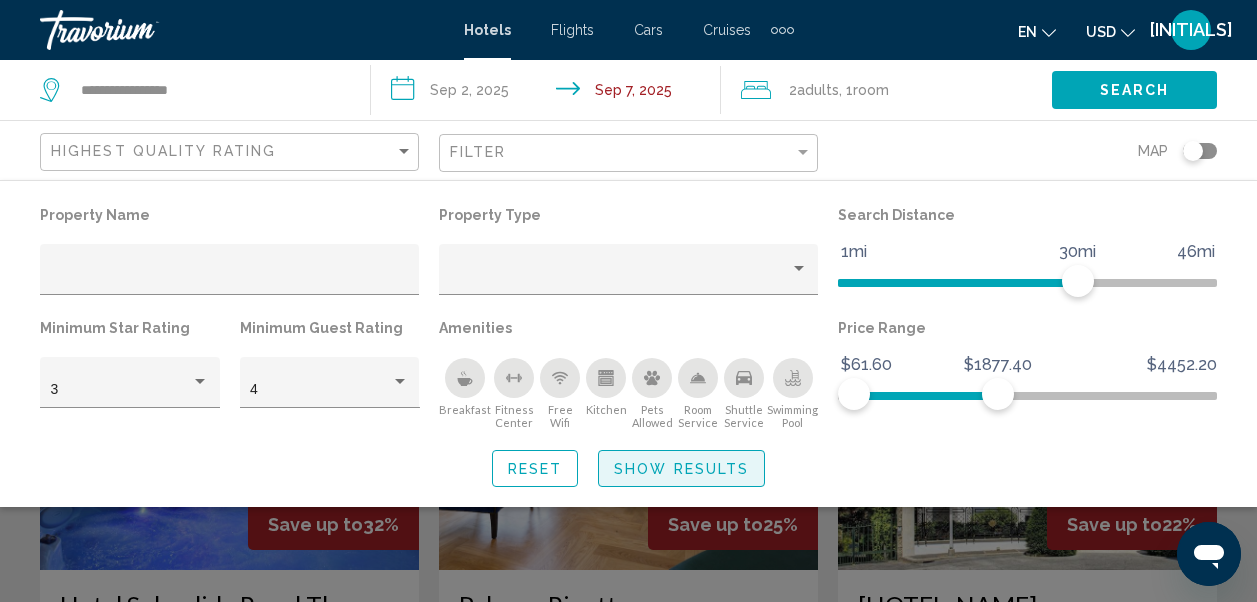 click on "Show Results" 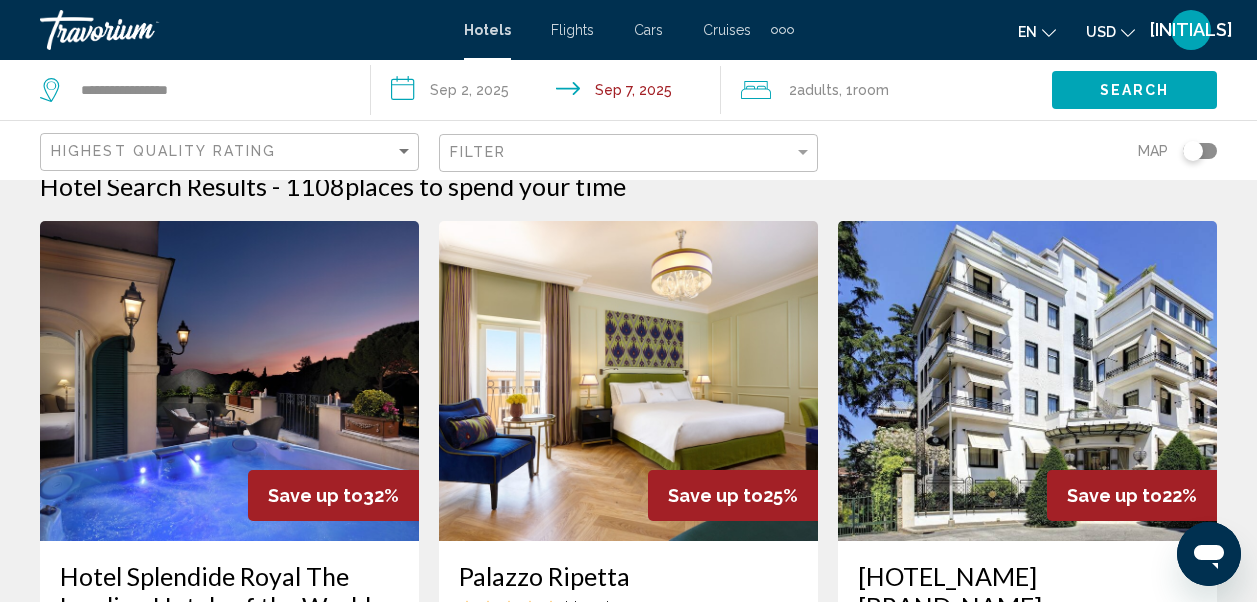 scroll, scrollTop: 29, scrollLeft: 0, axis: vertical 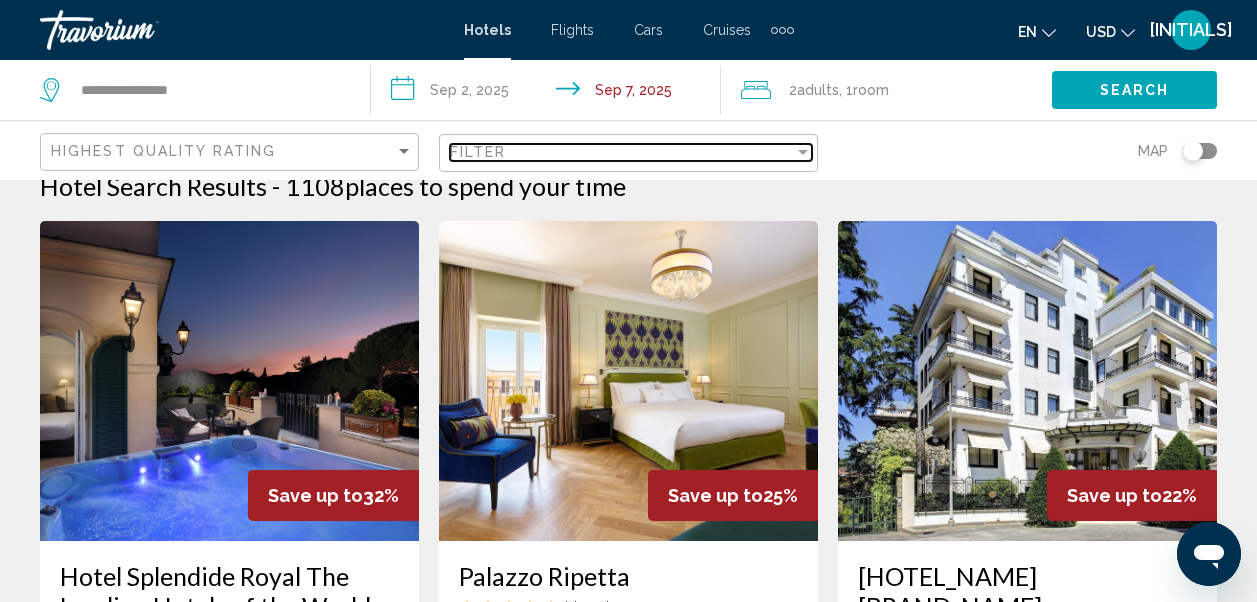 click on "Filter" at bounding box center (622, 152) 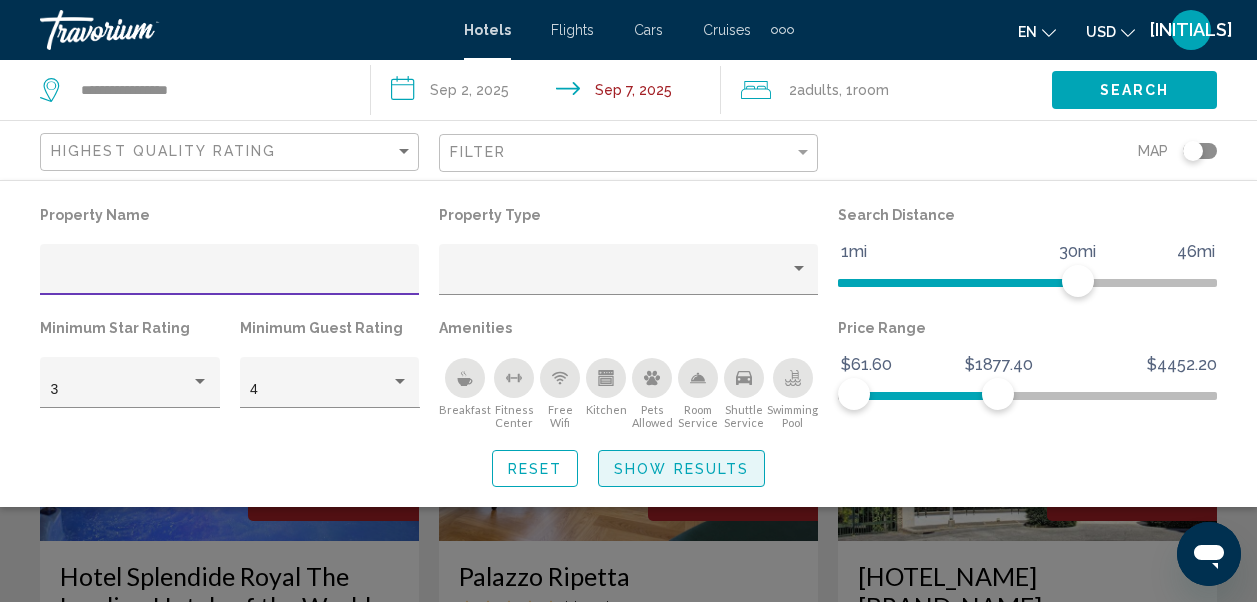 click on "Show Results" 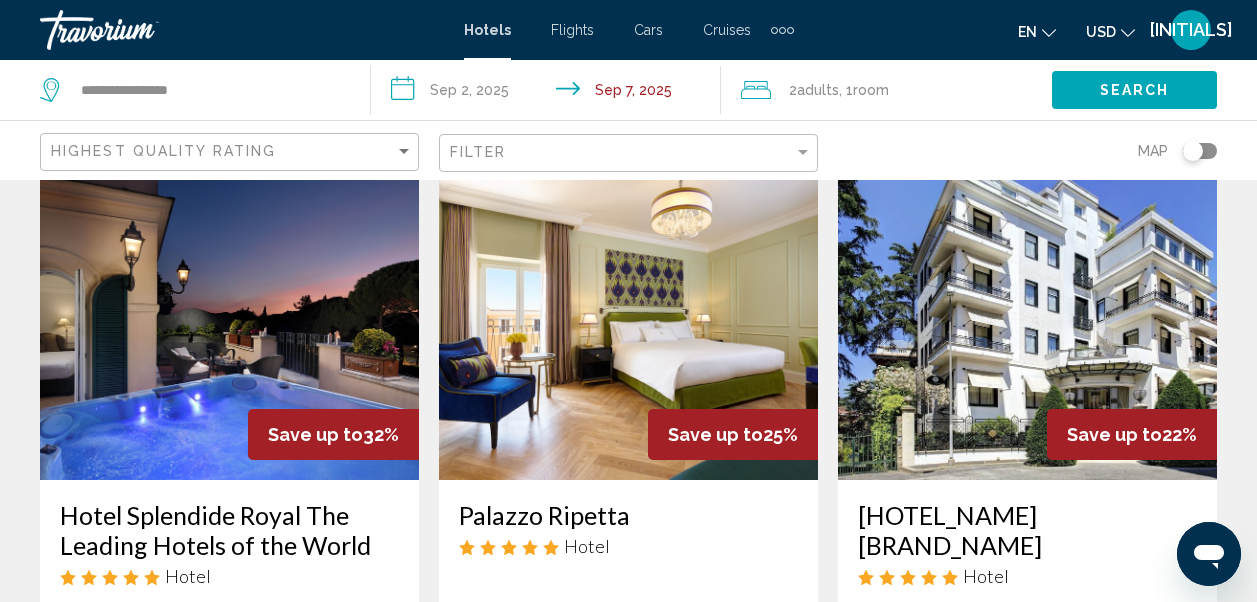 scroll, scrollTop: 88, scrollLeft: 0, axis: vertical 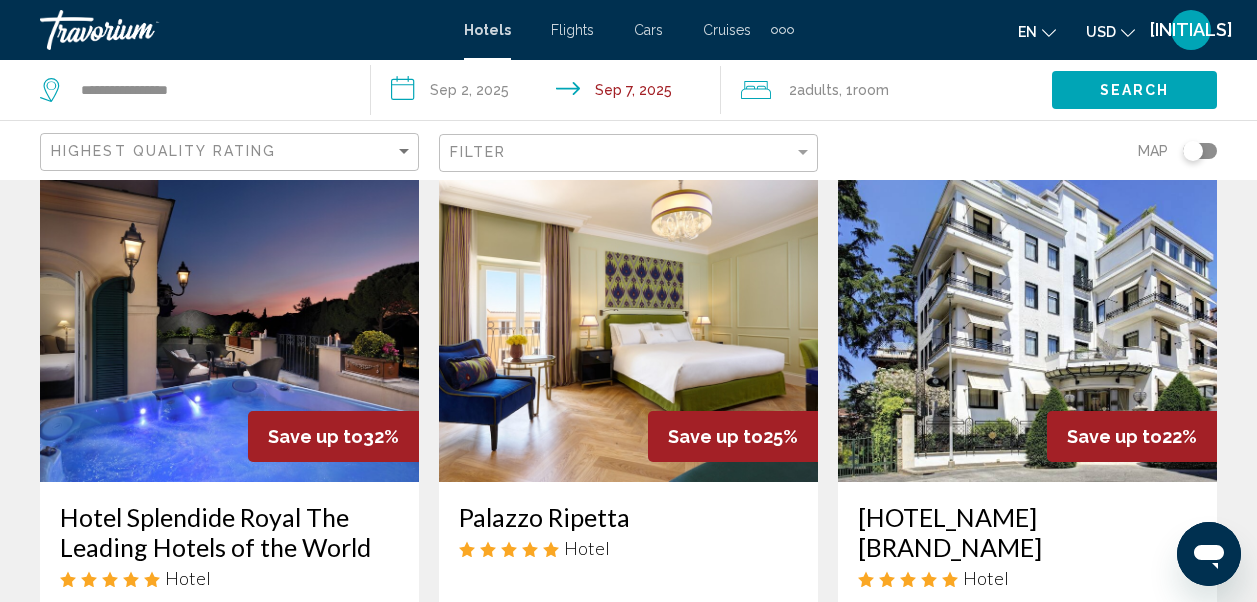 click at bounding box center [628, 322] 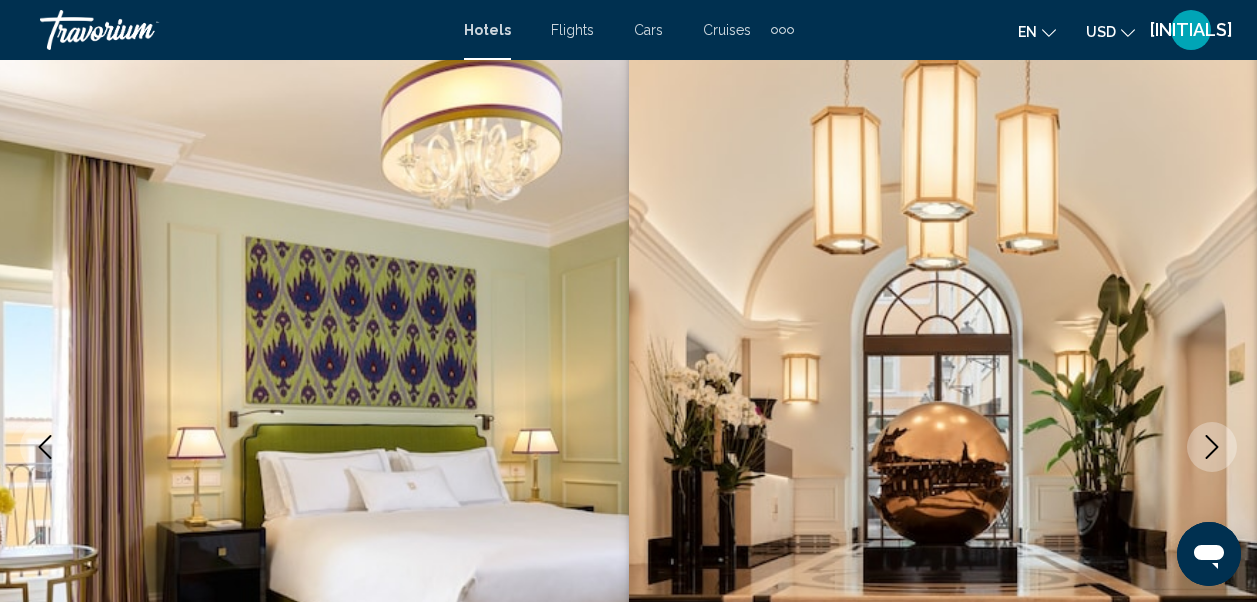 scroll, scrollTop: 234, scrollLeft: 0, axis: vertical 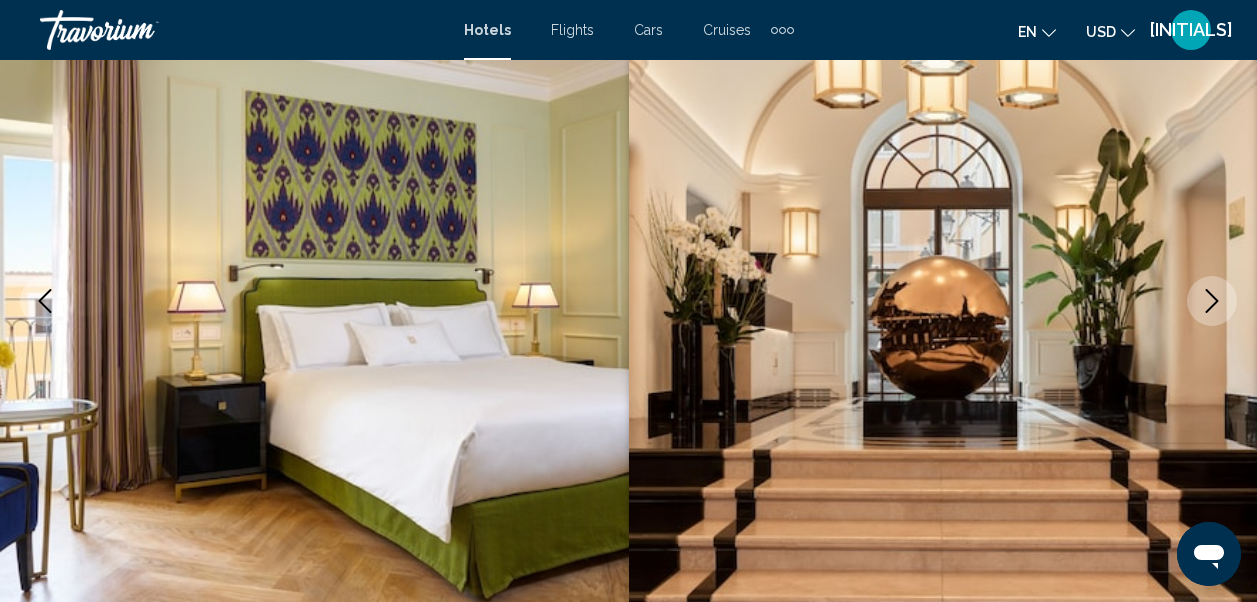 click 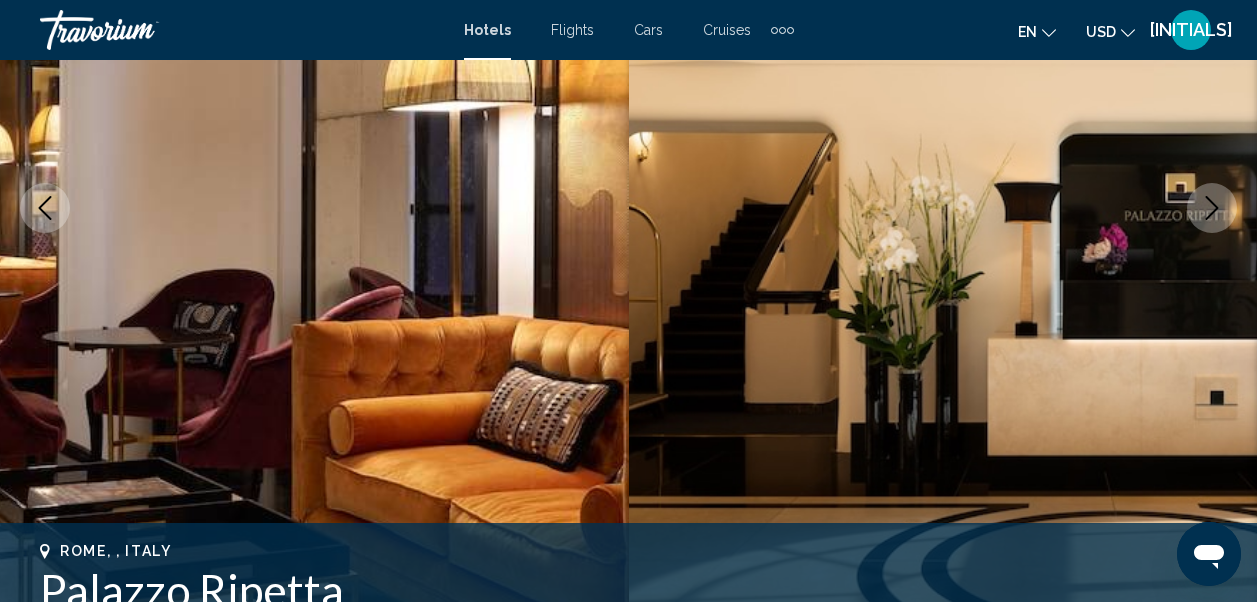 scroll, scrollTop: 328, scrollLeft: 0, axis: vertical 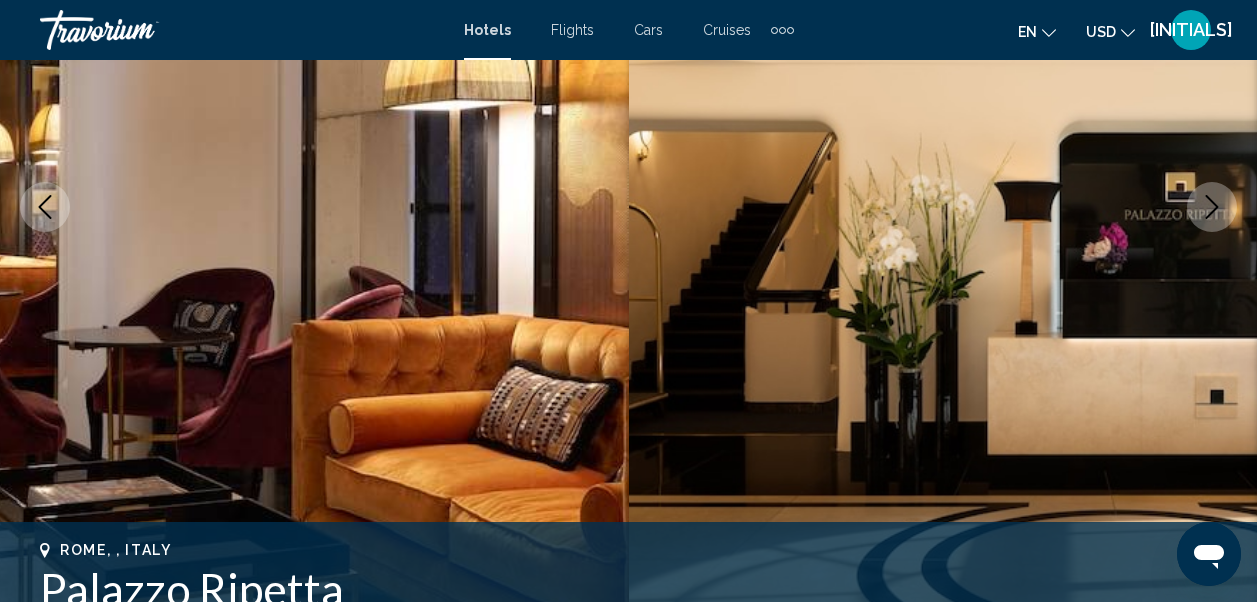 click 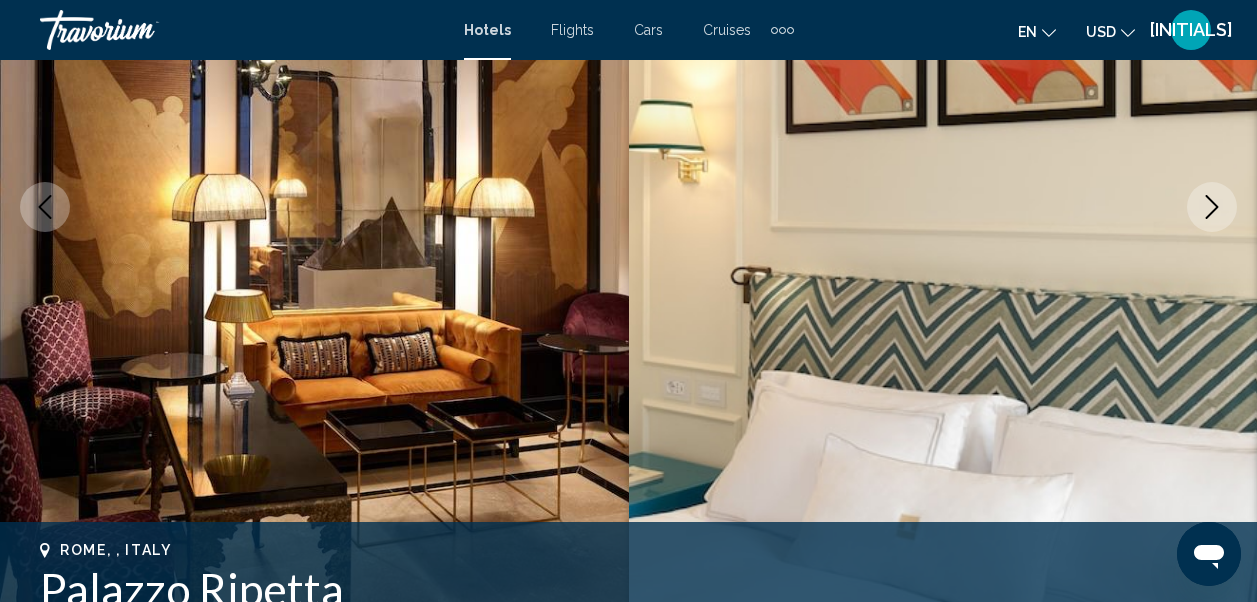click 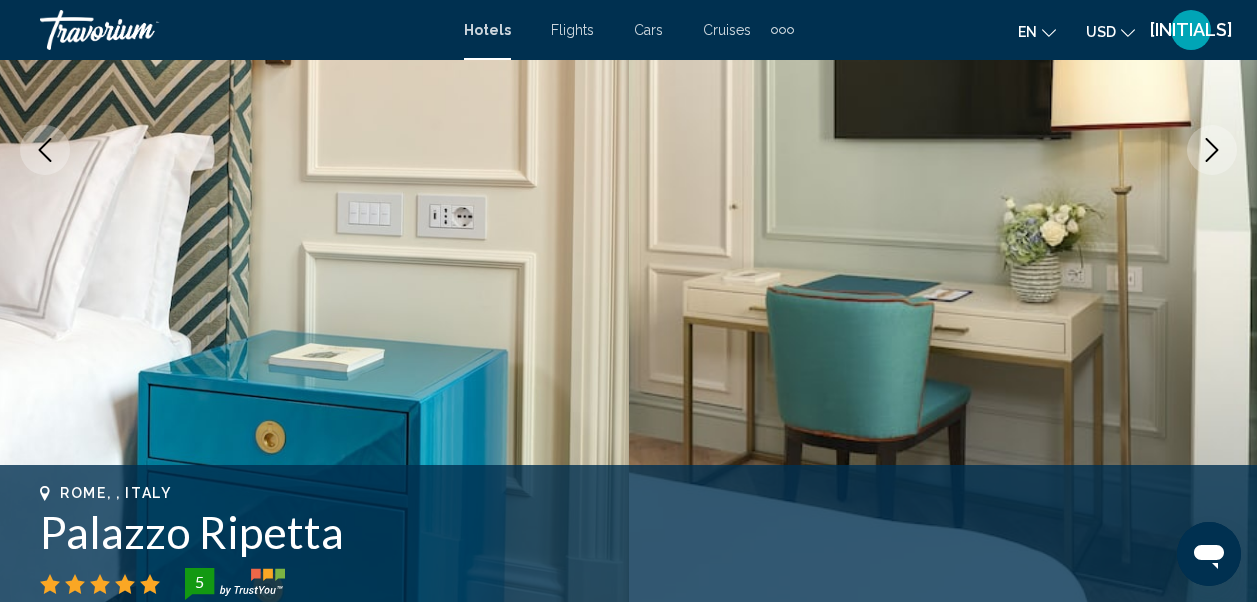 scroll, scrollTop: 384, scrollLeft: 0, axis: vertical 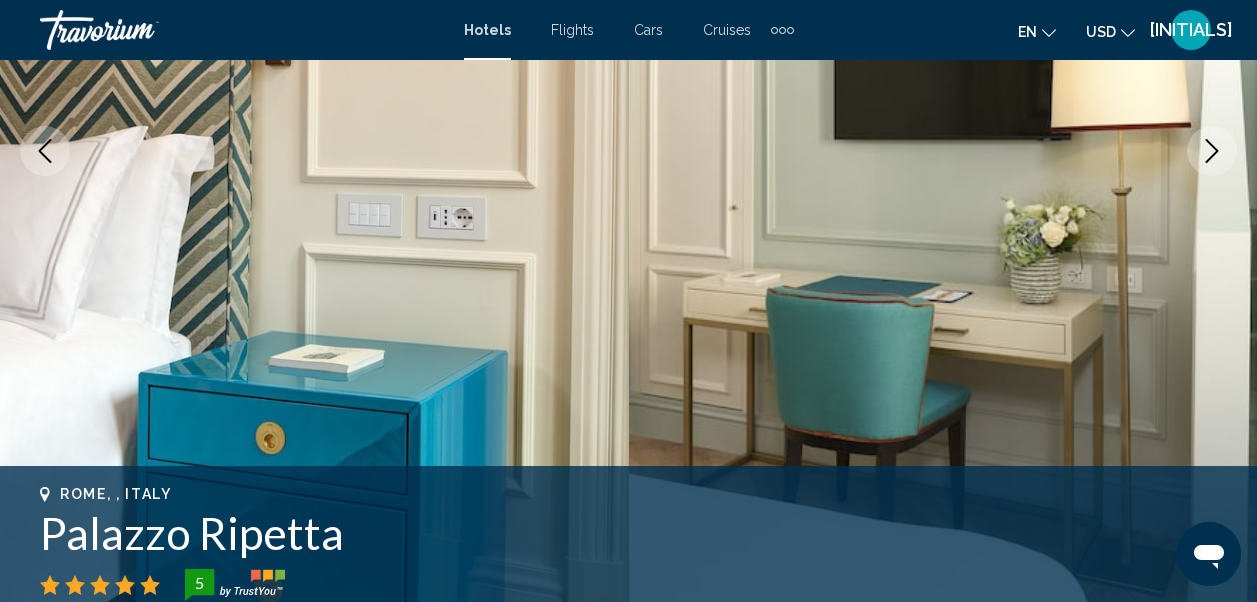 click 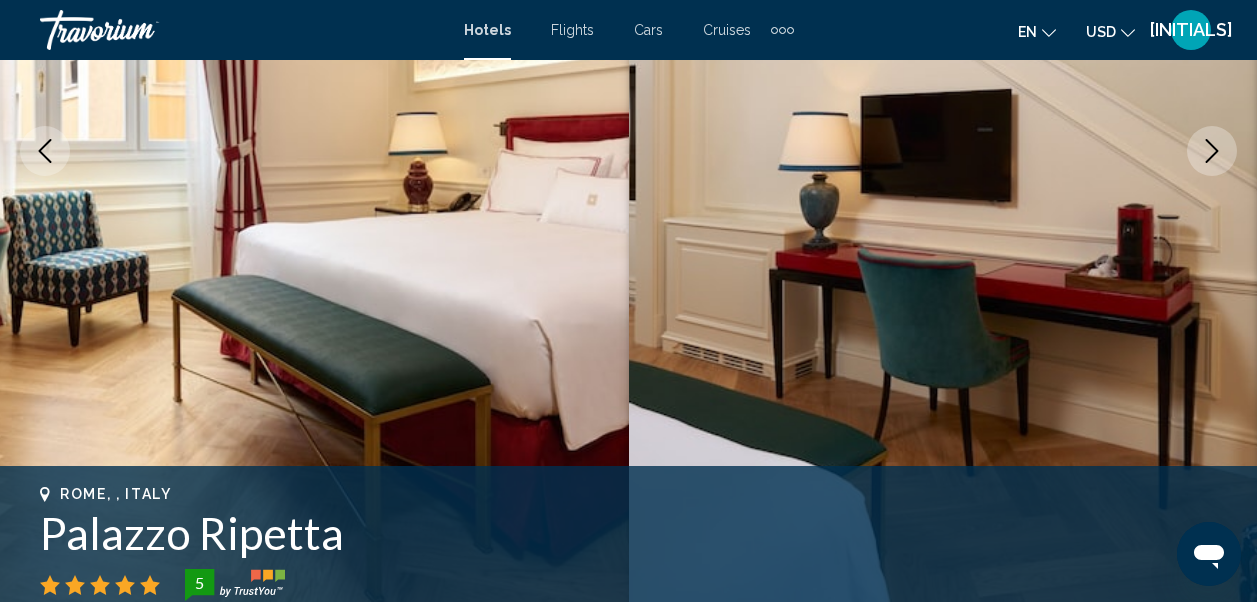 click 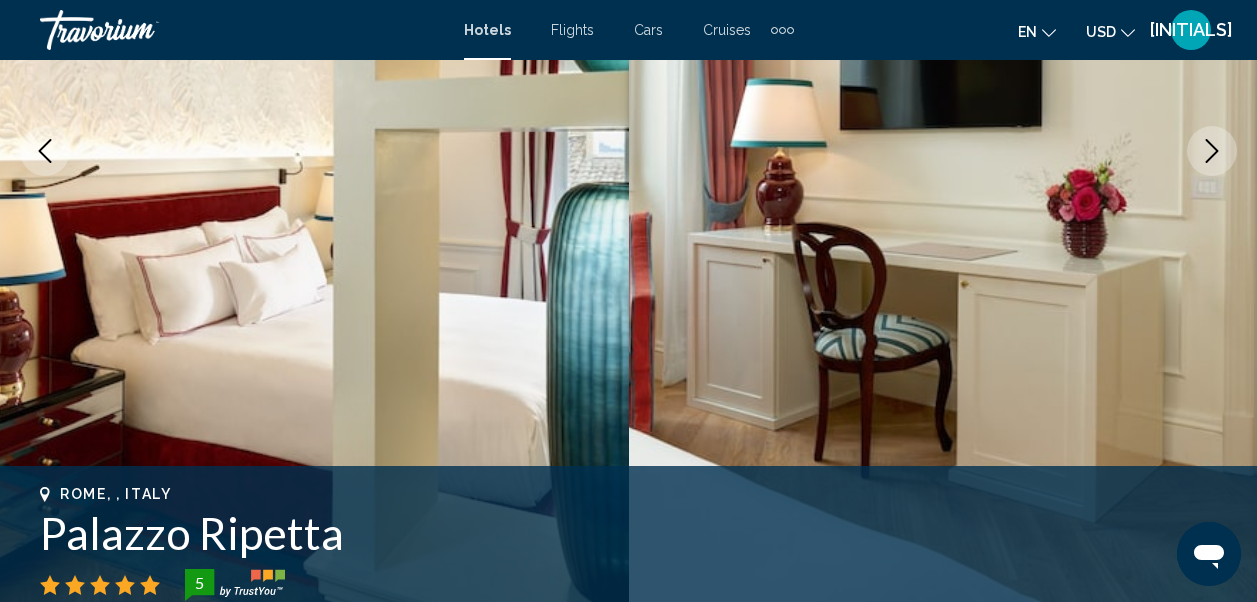 click 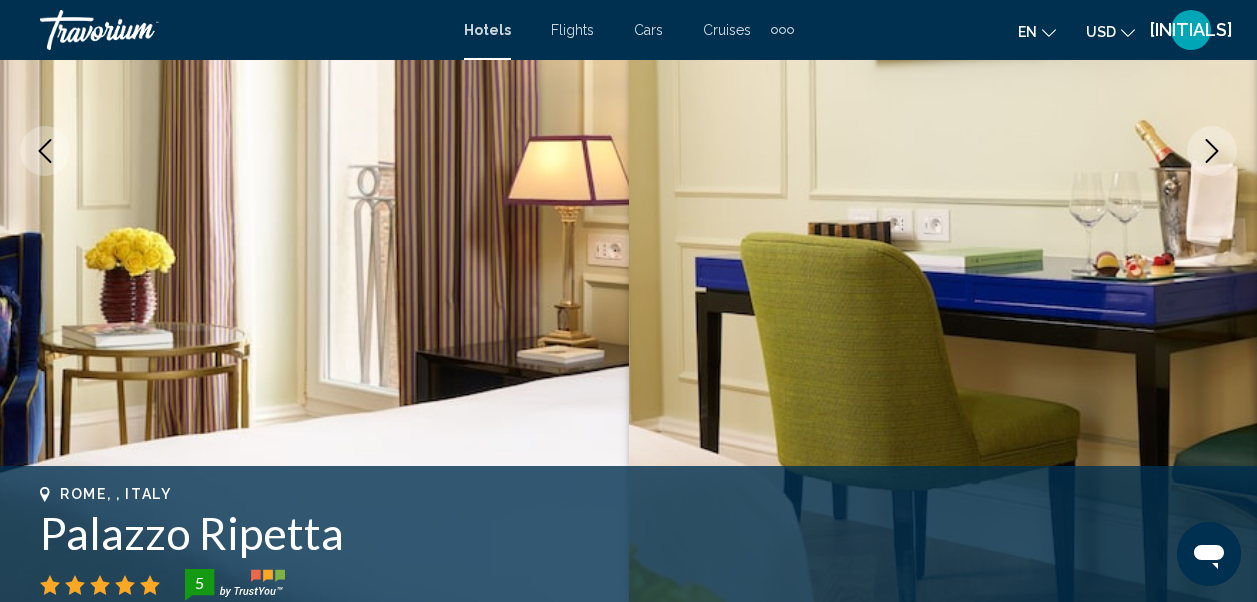 click 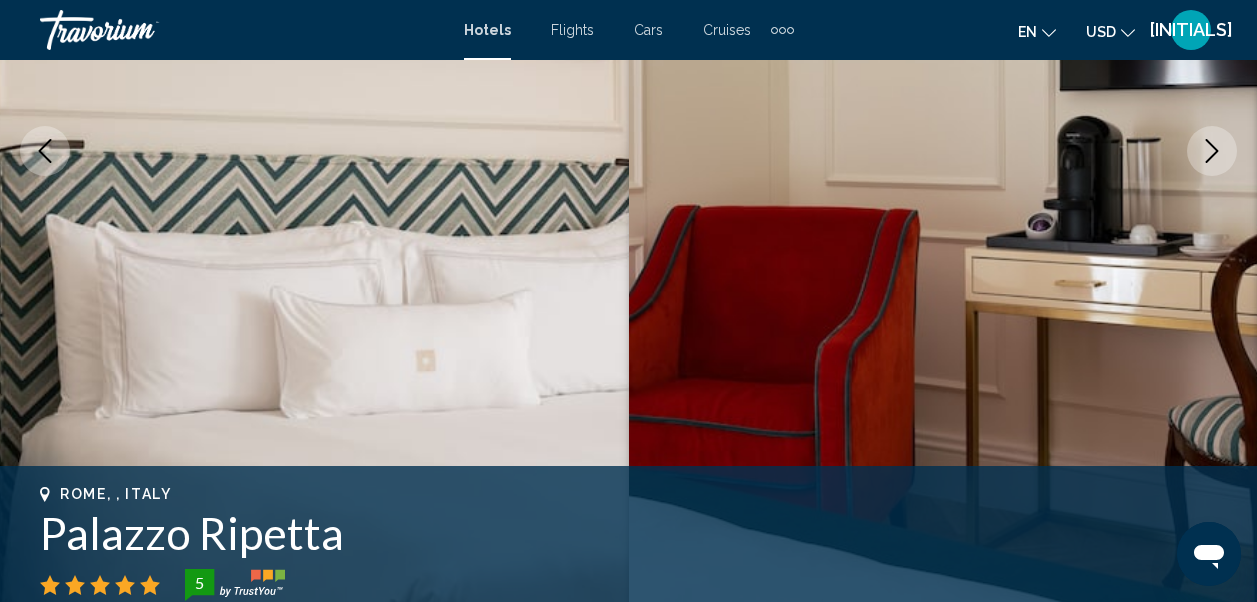 click 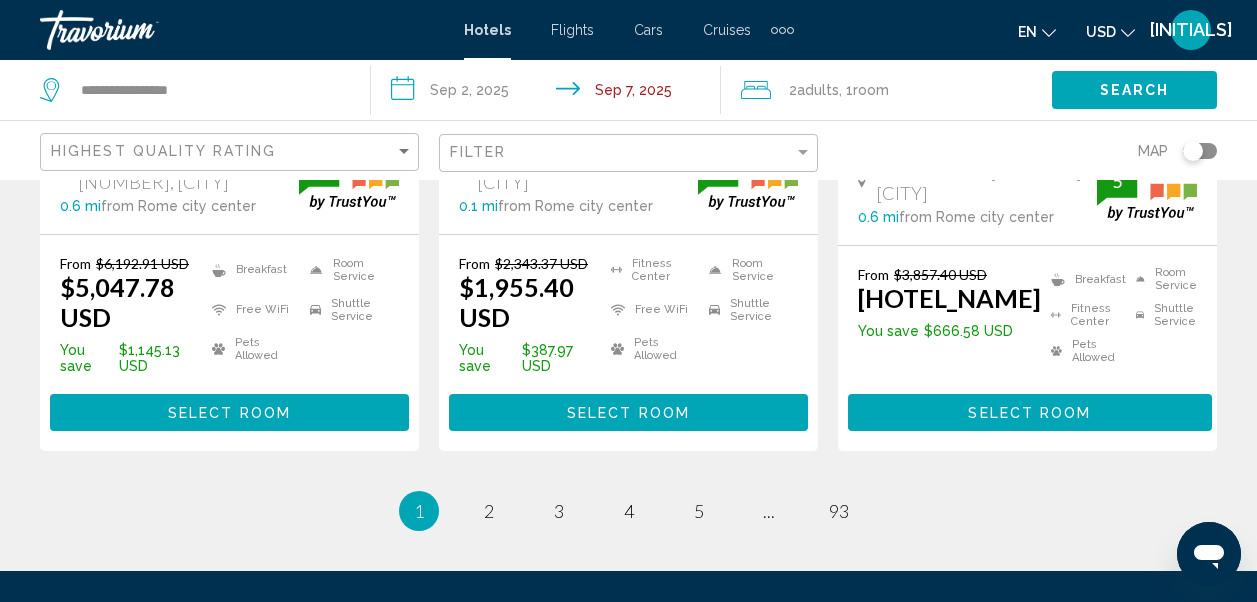 scroll, scrollTop: 2895, scrollLeft: 0, axis: vertical 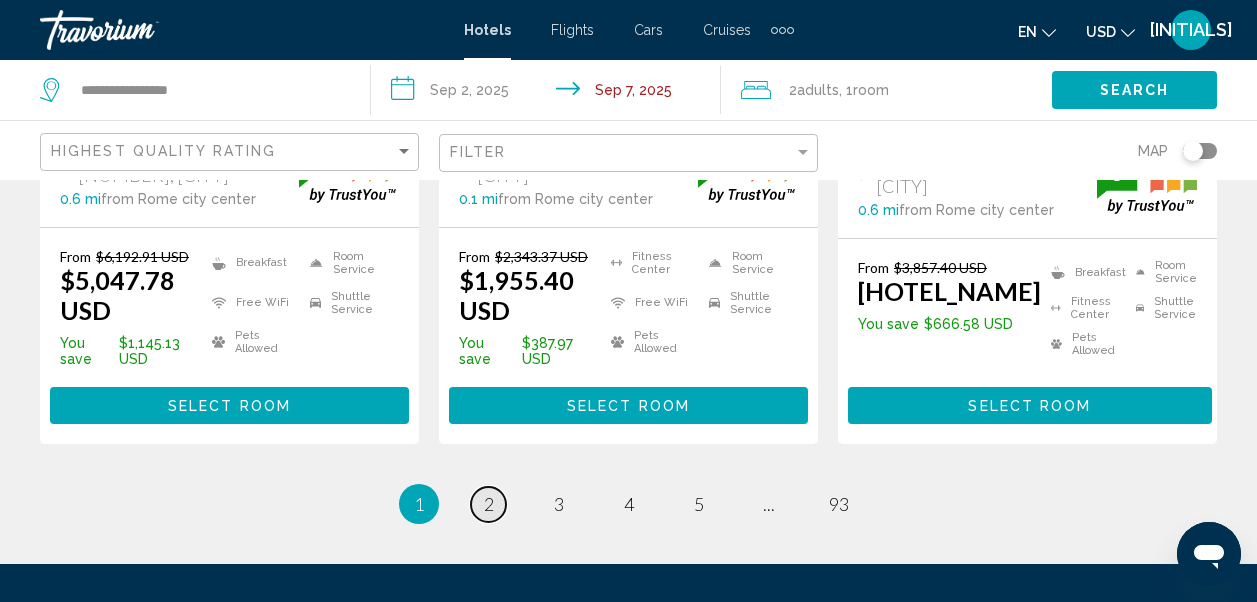 click on "2" at bounding box center (489, 504) 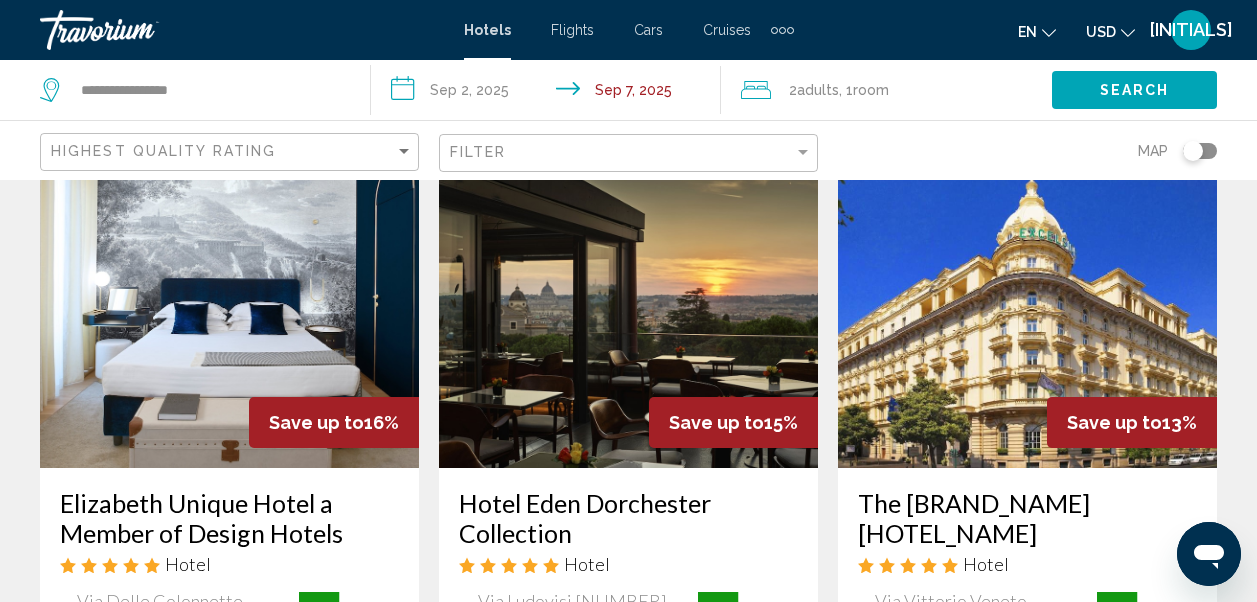 scroll, scrollTop: 916, scrollLeft: 0, axis: vertical 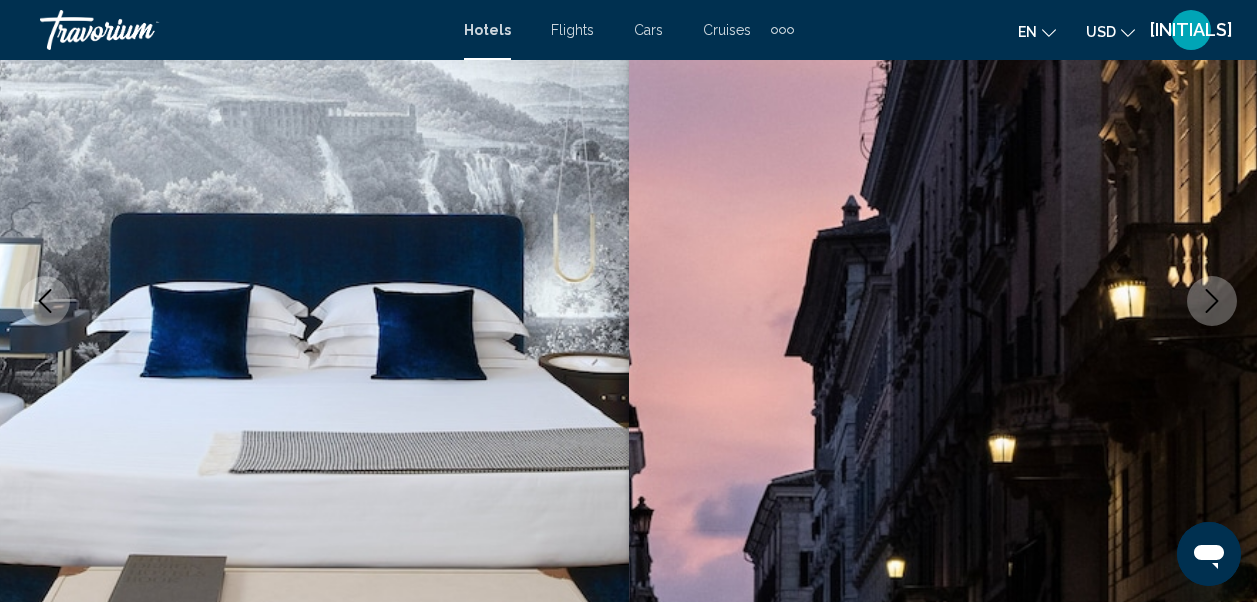 click 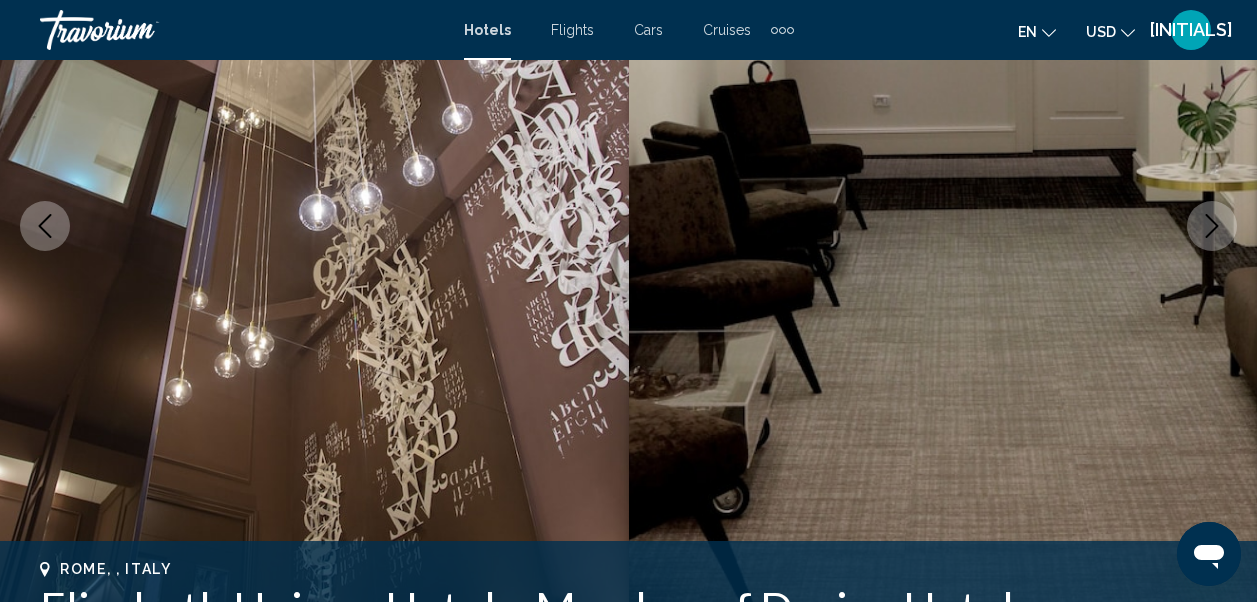 scroll, scrollTop: 301, scrollLeft: 0, axis: vertical 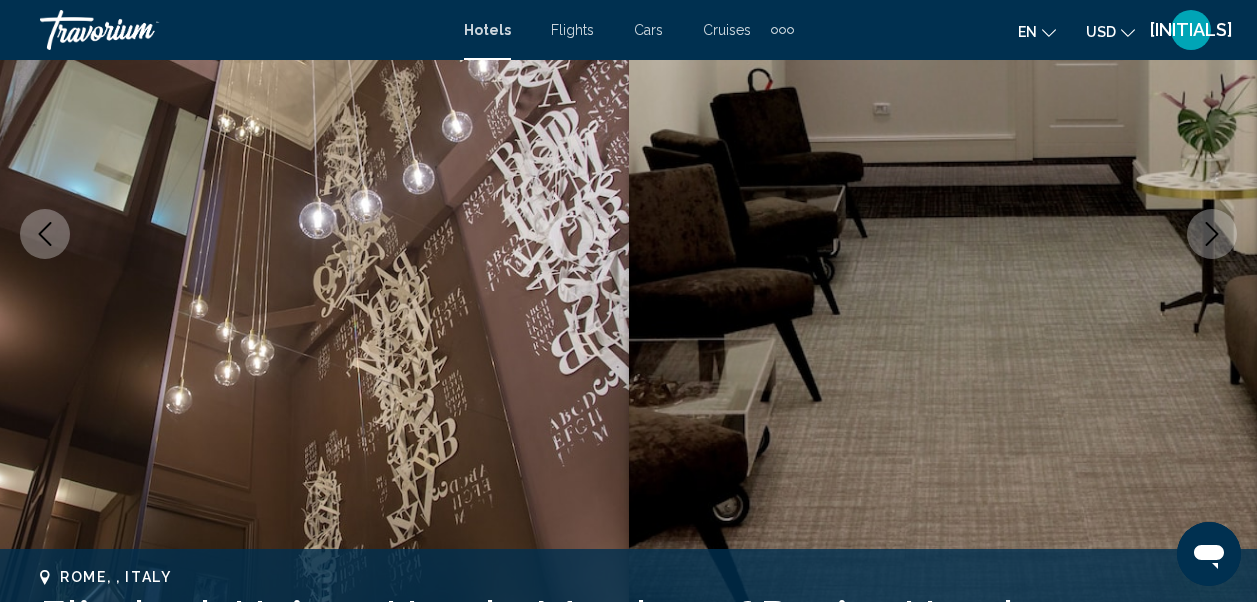 click 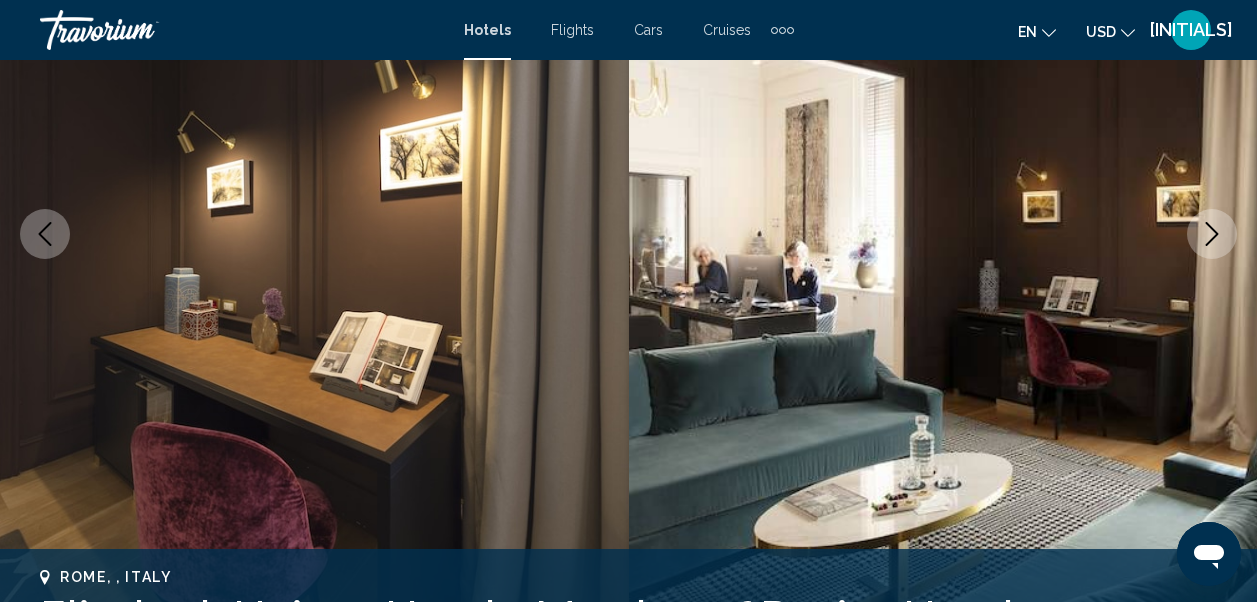 click 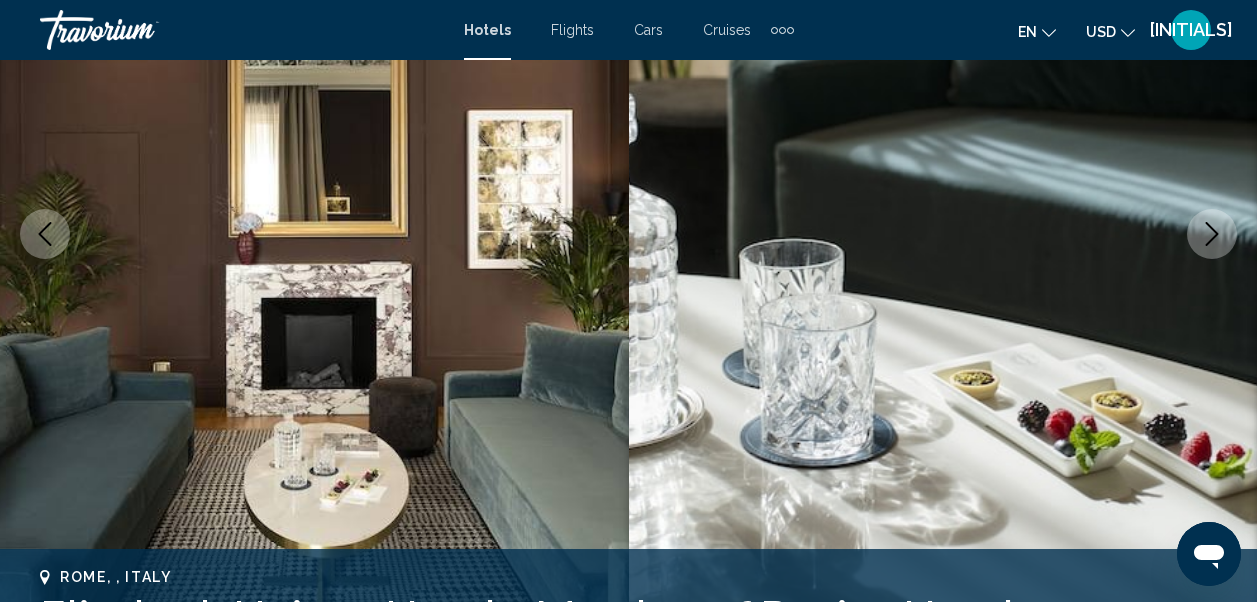 click 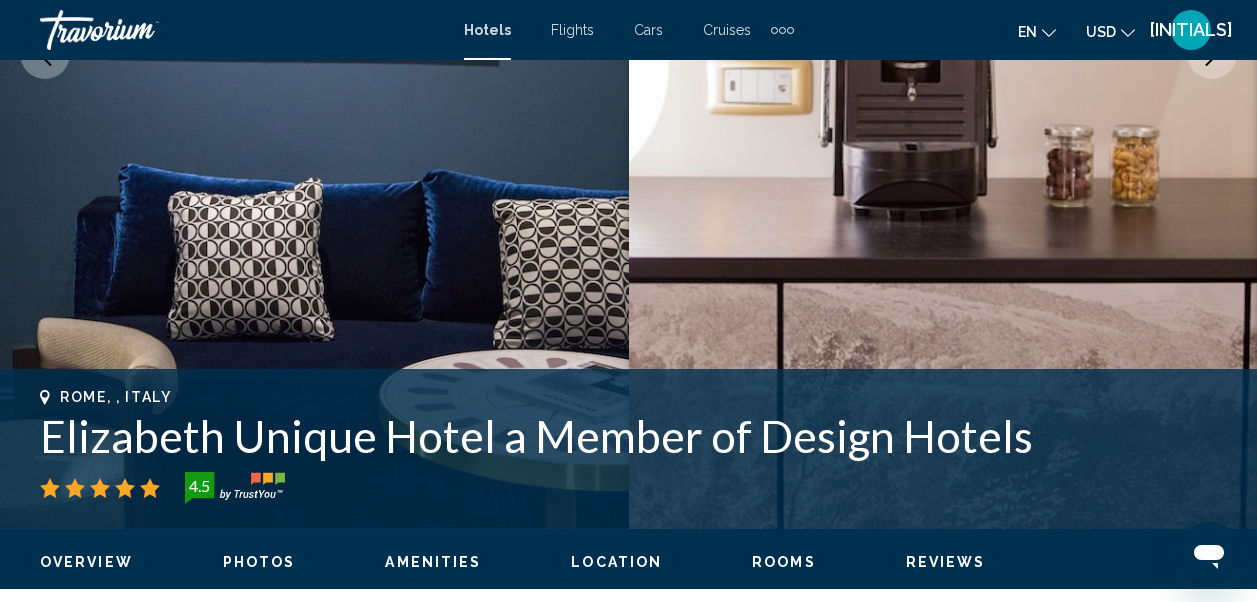scroll, scrollTop: 483, scrollLeft: 0, axis: vertical 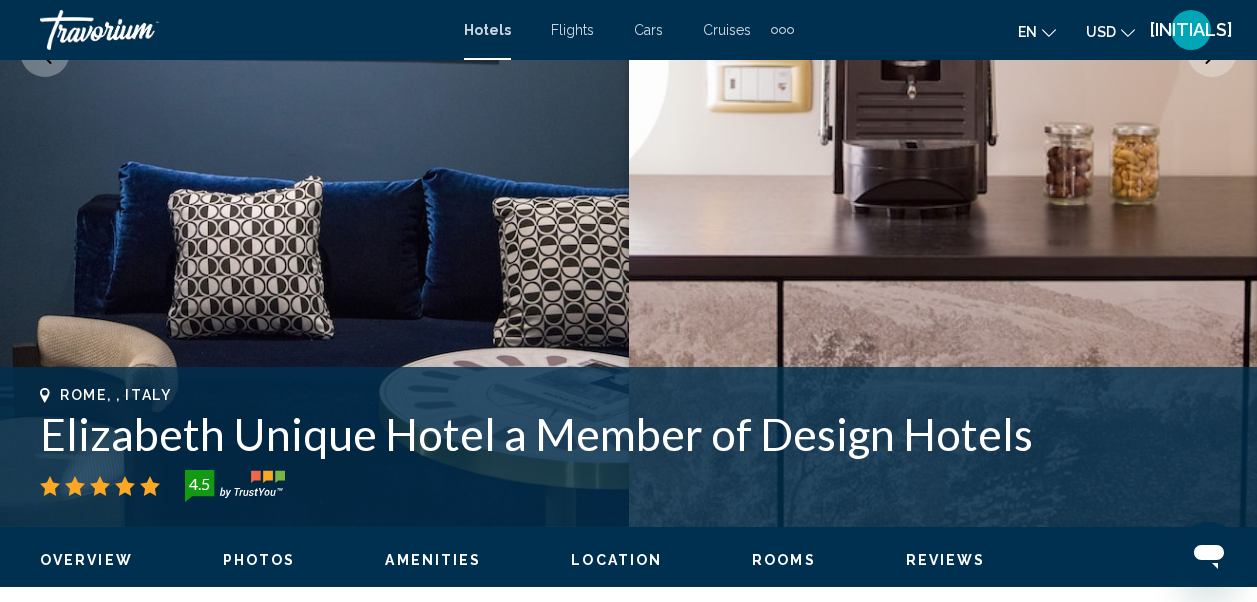 click at bounding box center [943, 52] 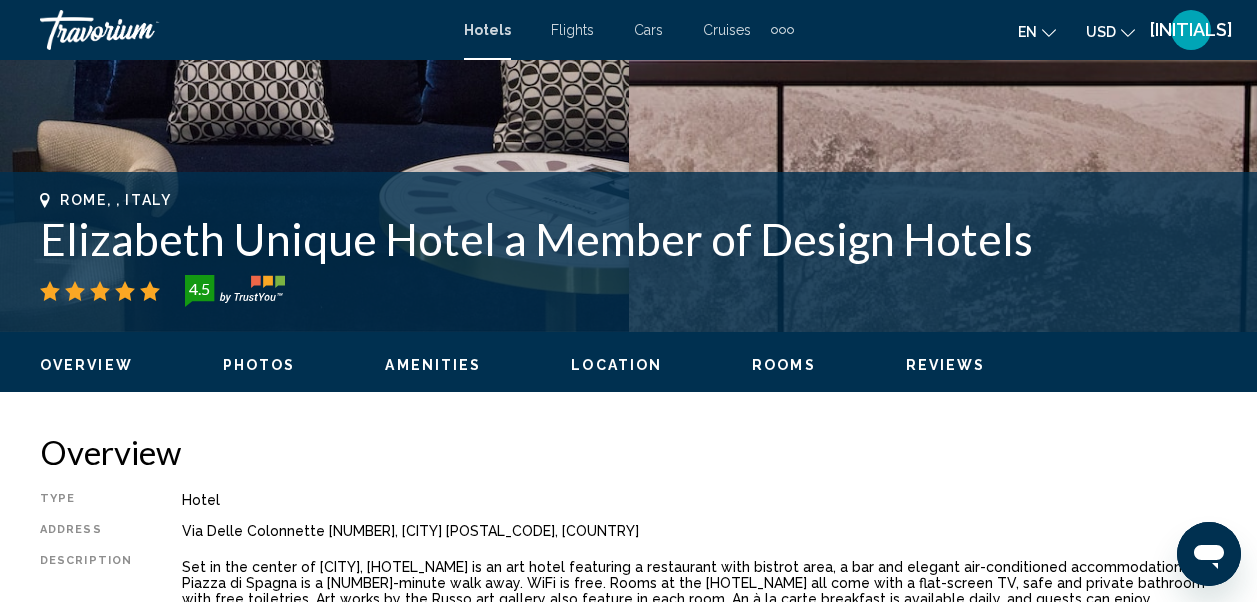 scroll, scrollTop: 0, scrollLeft: 0, axis: both 